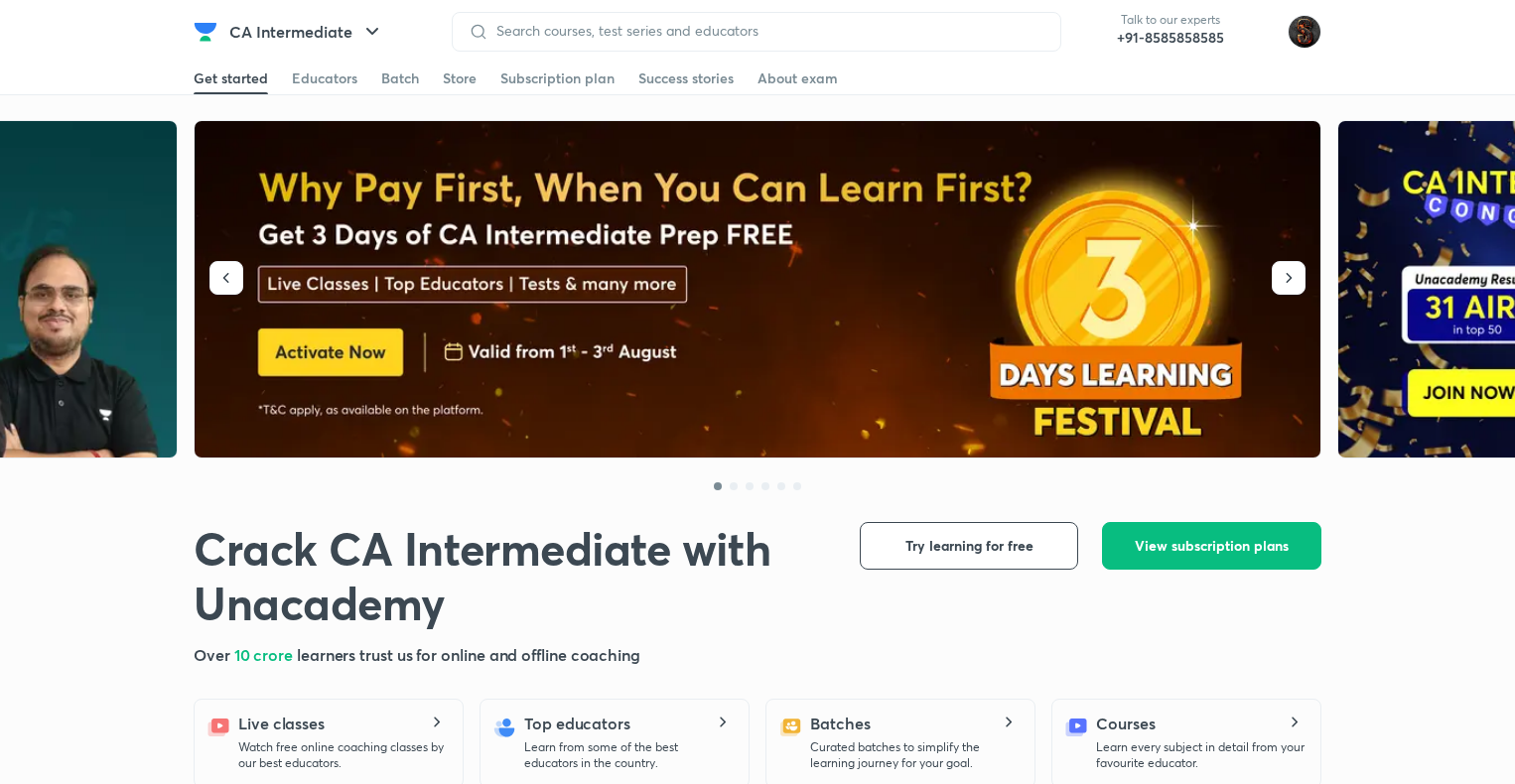 scroll, scrollTop: 0, scrollLeft: 0, axis: both 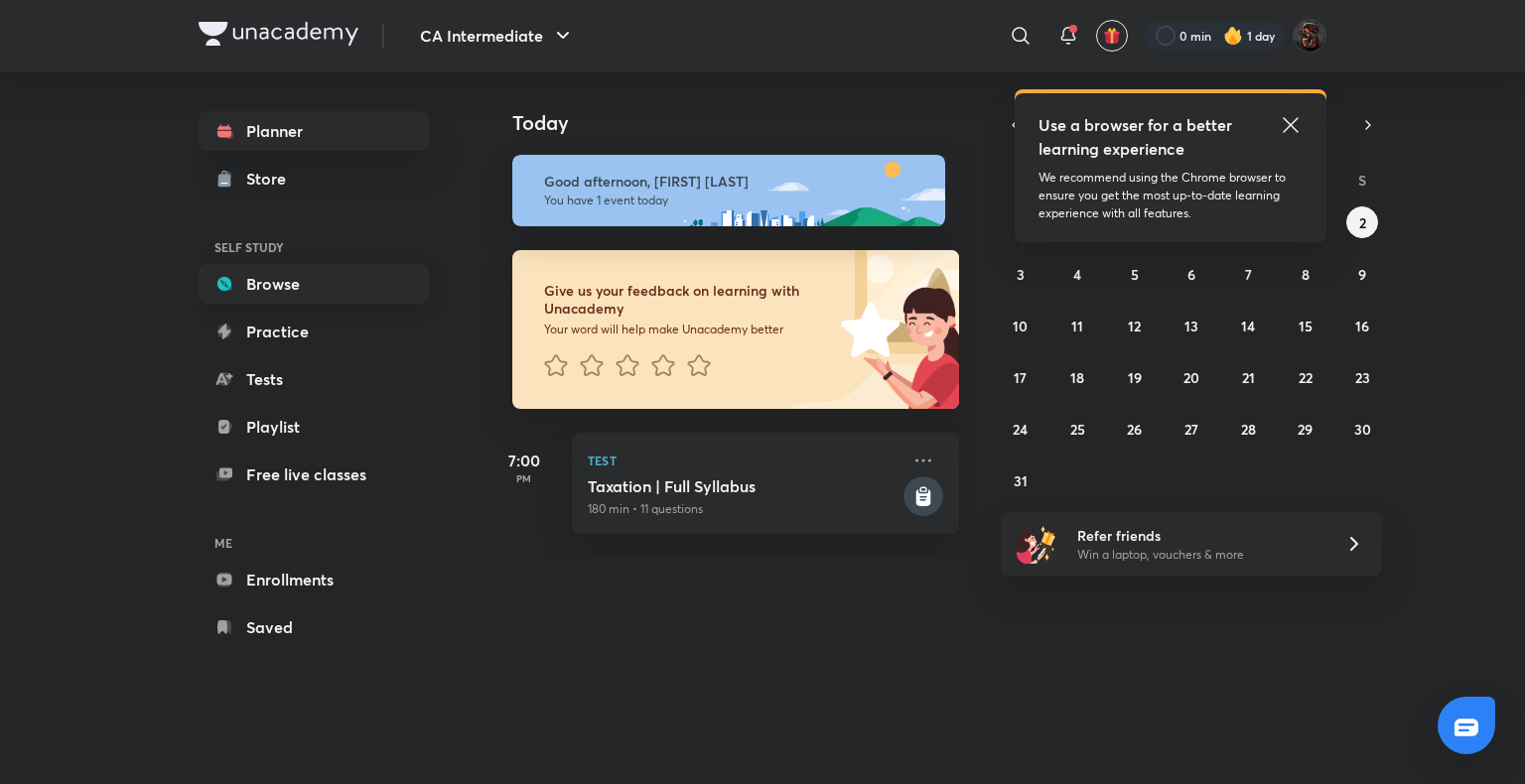 click on "Browse" at bounding box center (314, 284) 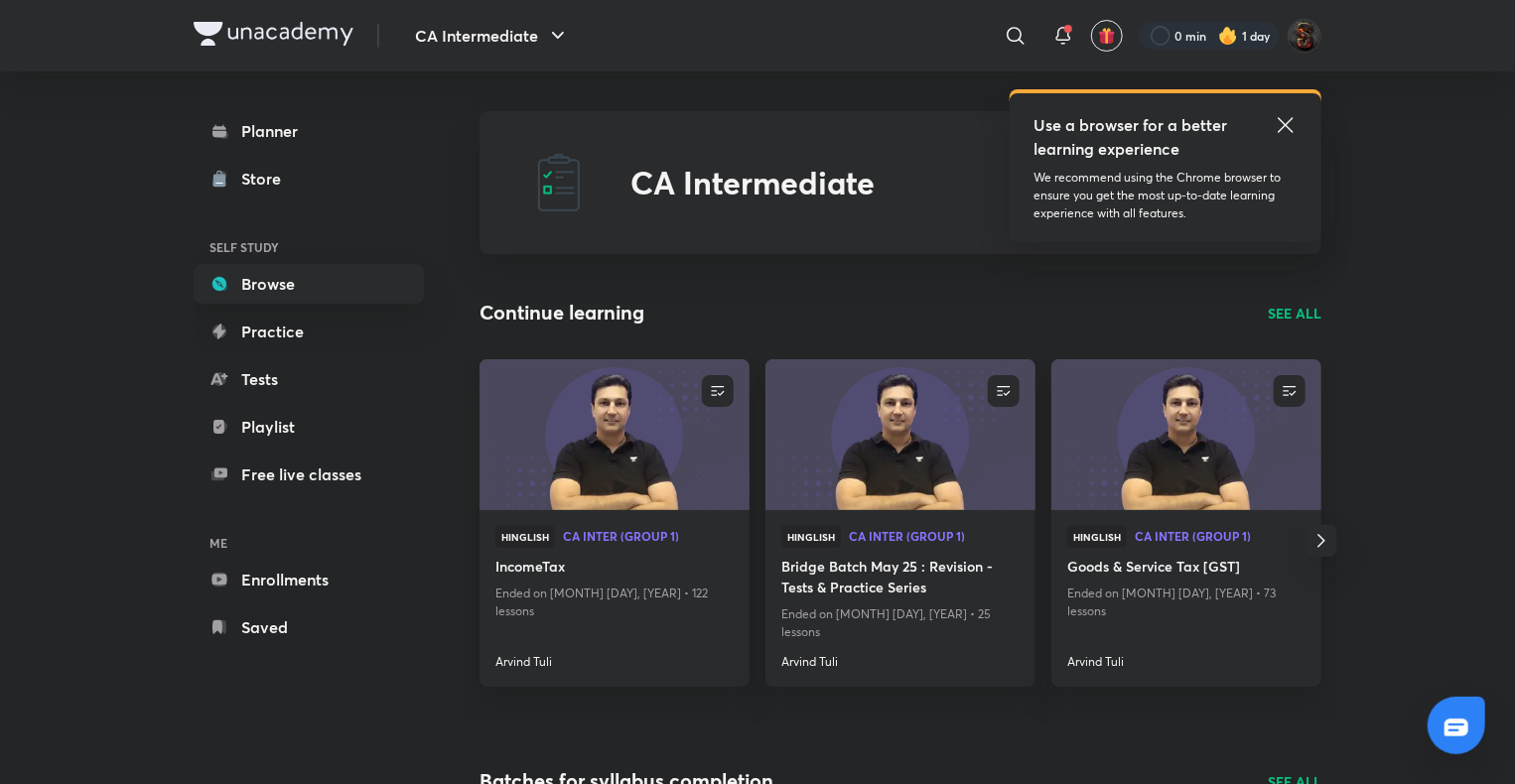 click 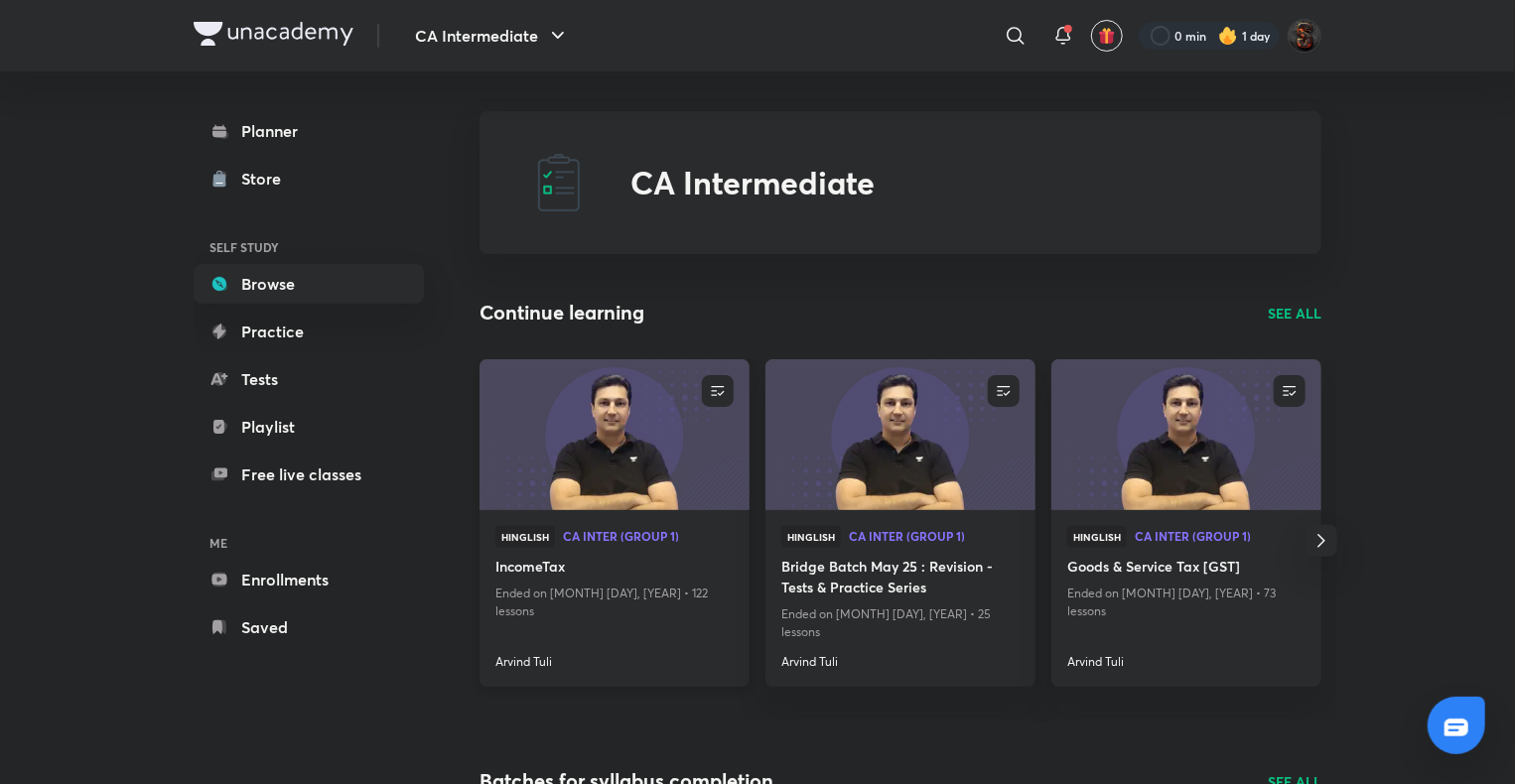 click at bounding box center [614, 434] 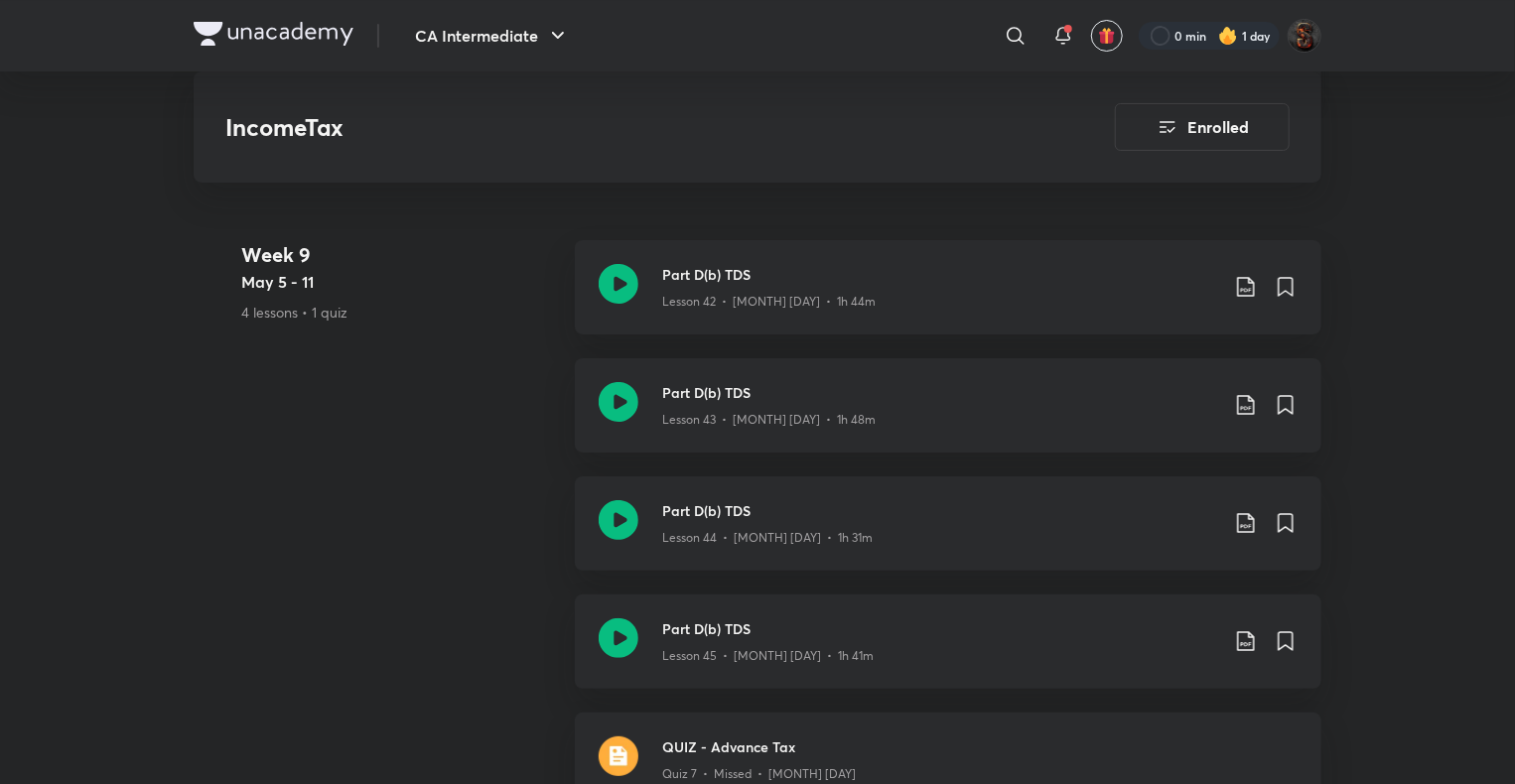 scroll, scrollTop: 7498, scrollLeft: 0, axis: vertical 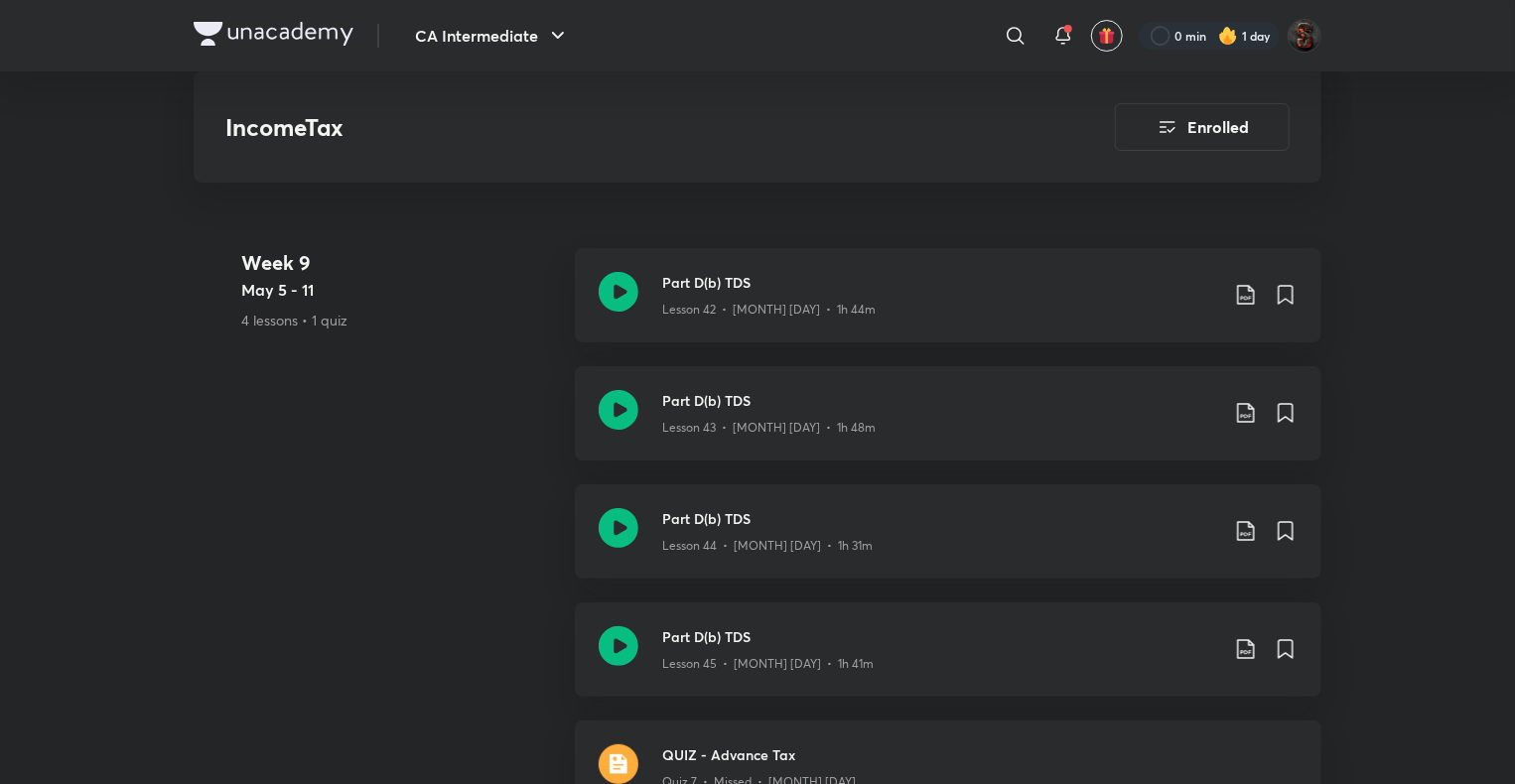 click on "Week 9 [MONTH] [DAY] - [MONTH] [DAY] 4 lessons • 1 quiz Part D(b) TDS Lesson 42 • [MONTH] [DAY] • 1h 44m • Part D(b) TDS Lesson 43 • [MONTH] [DAY] • 1h 48m • Part D(b) TDS Lesson 44 • [MONTH] [DAY] • 1h 31m • Part D(b) TDS Lesson 45 • [MONTH] [DAY] • 1h 41m • QUIZ - Advance Tax Quiz 7 • Missed • [MONTH] [DAY]" at bounding box center (758, 543) 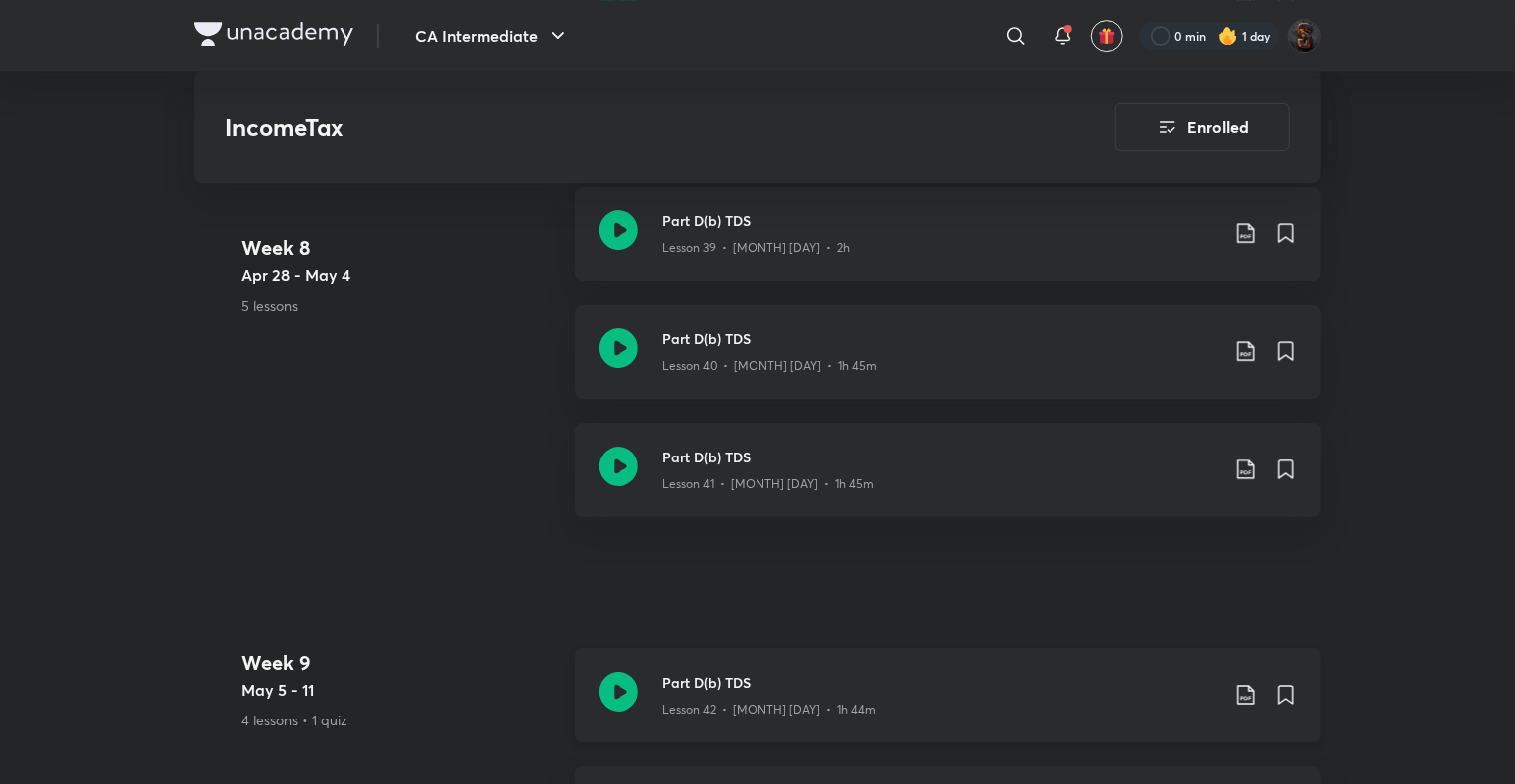 scroll, scrollTop: 7125, scrollLeft: 0, axis: vertical 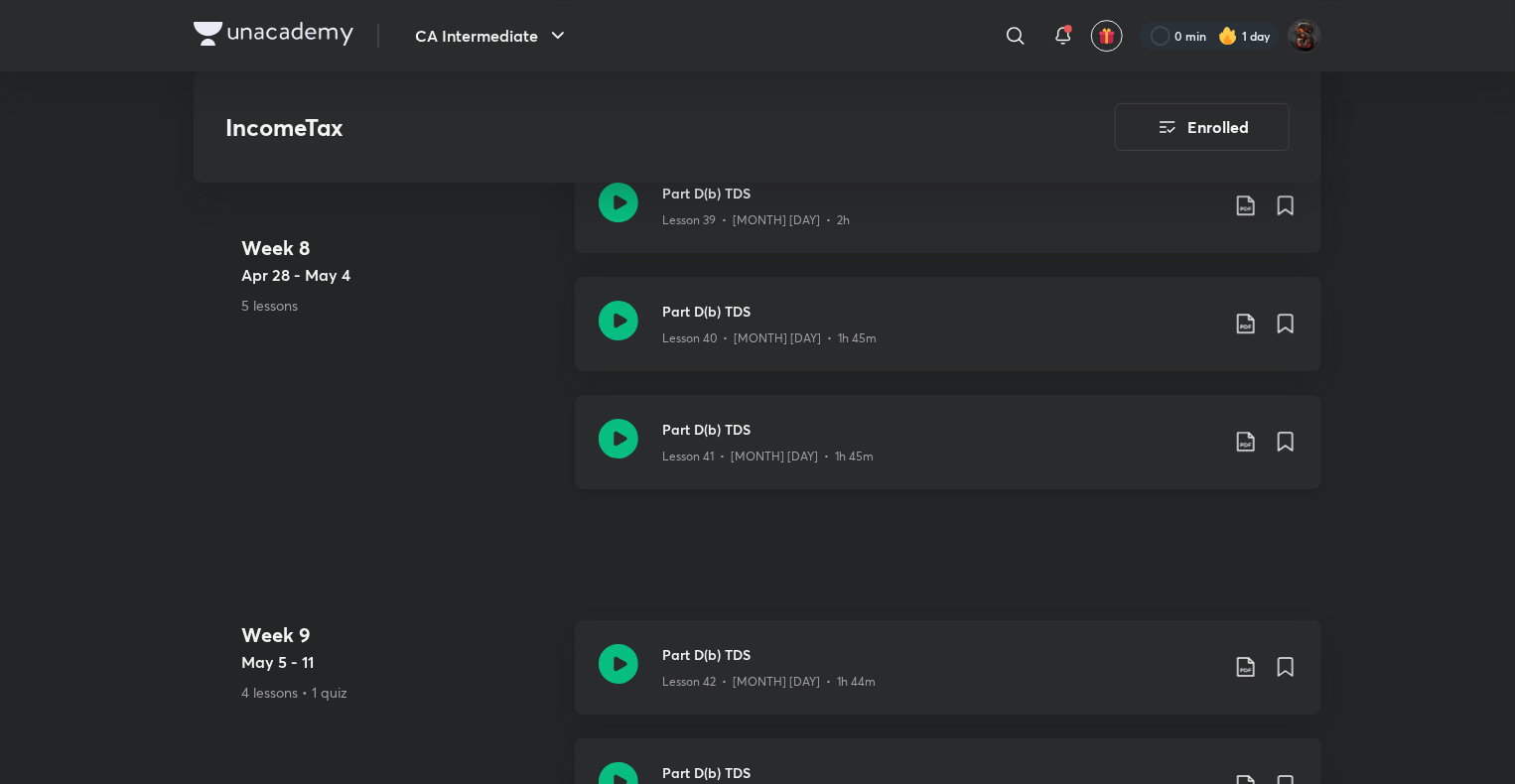 click on "Part D(b) TDS" at bounding box center (940, 429) 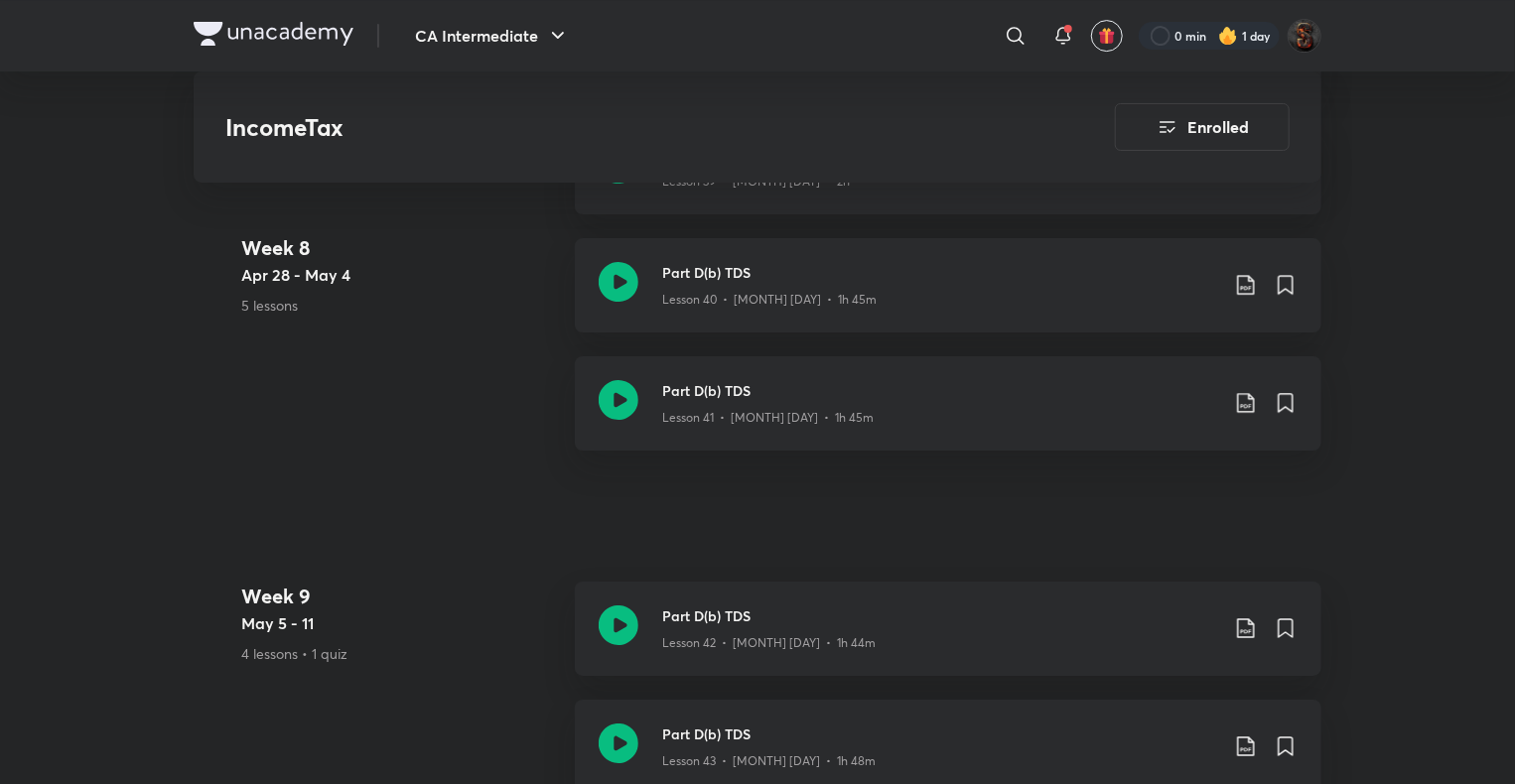 scroll, scrollTop: 7172, scrollLeft: 0, axis: vertical 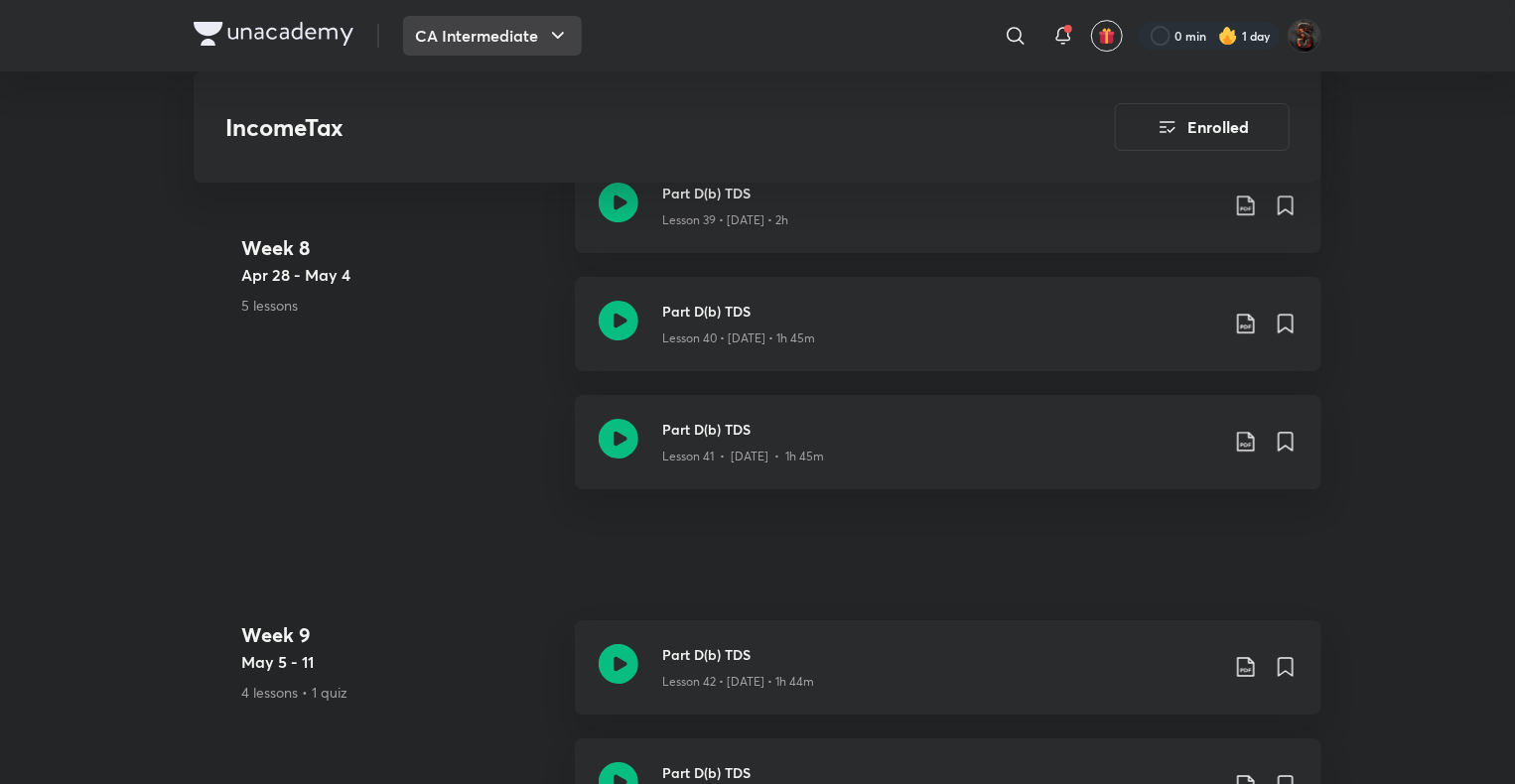 click on "CA Intermediate" at bounding box center [492, 36] 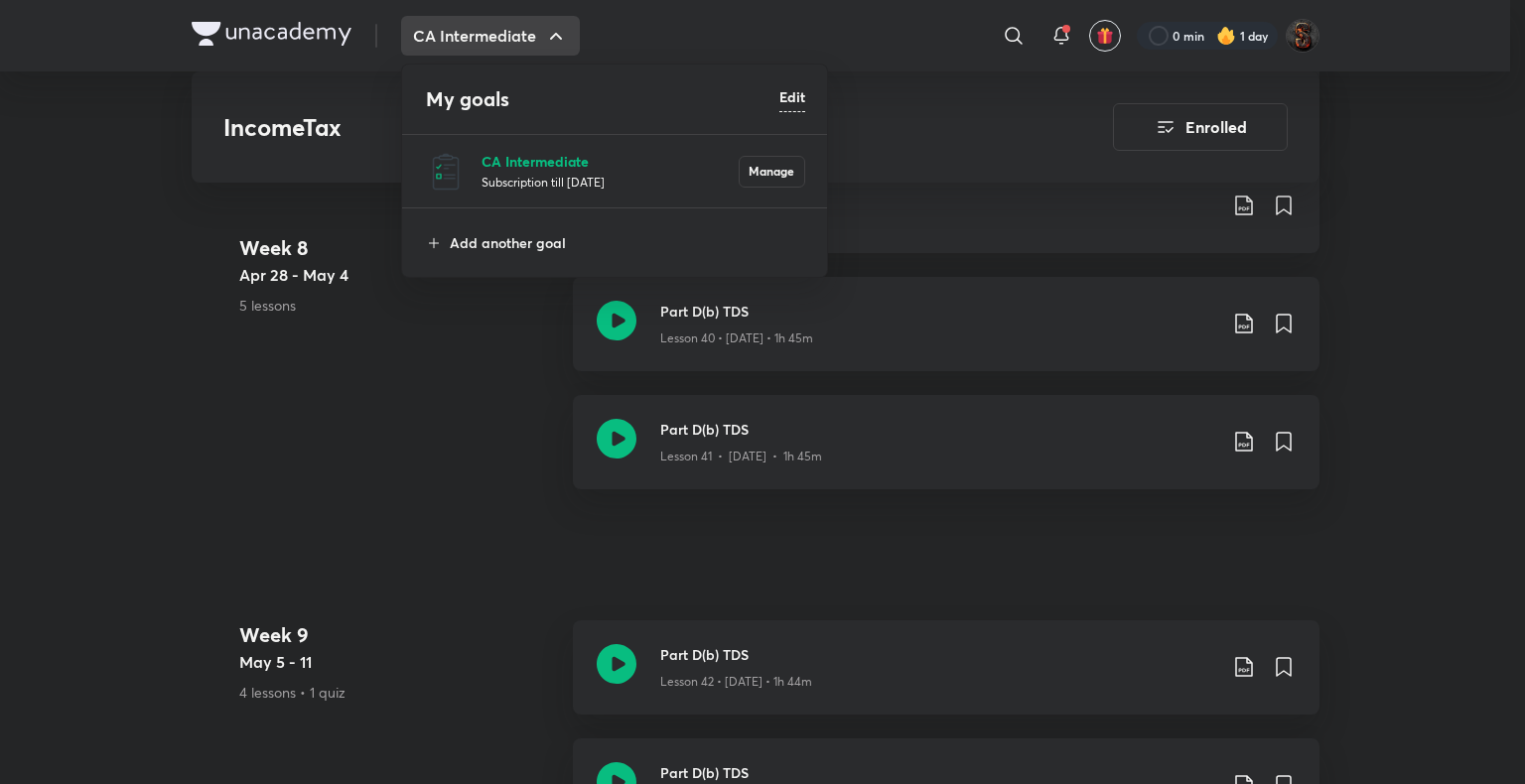 click on "CA Intermediate" at bounding box center [610, 161] 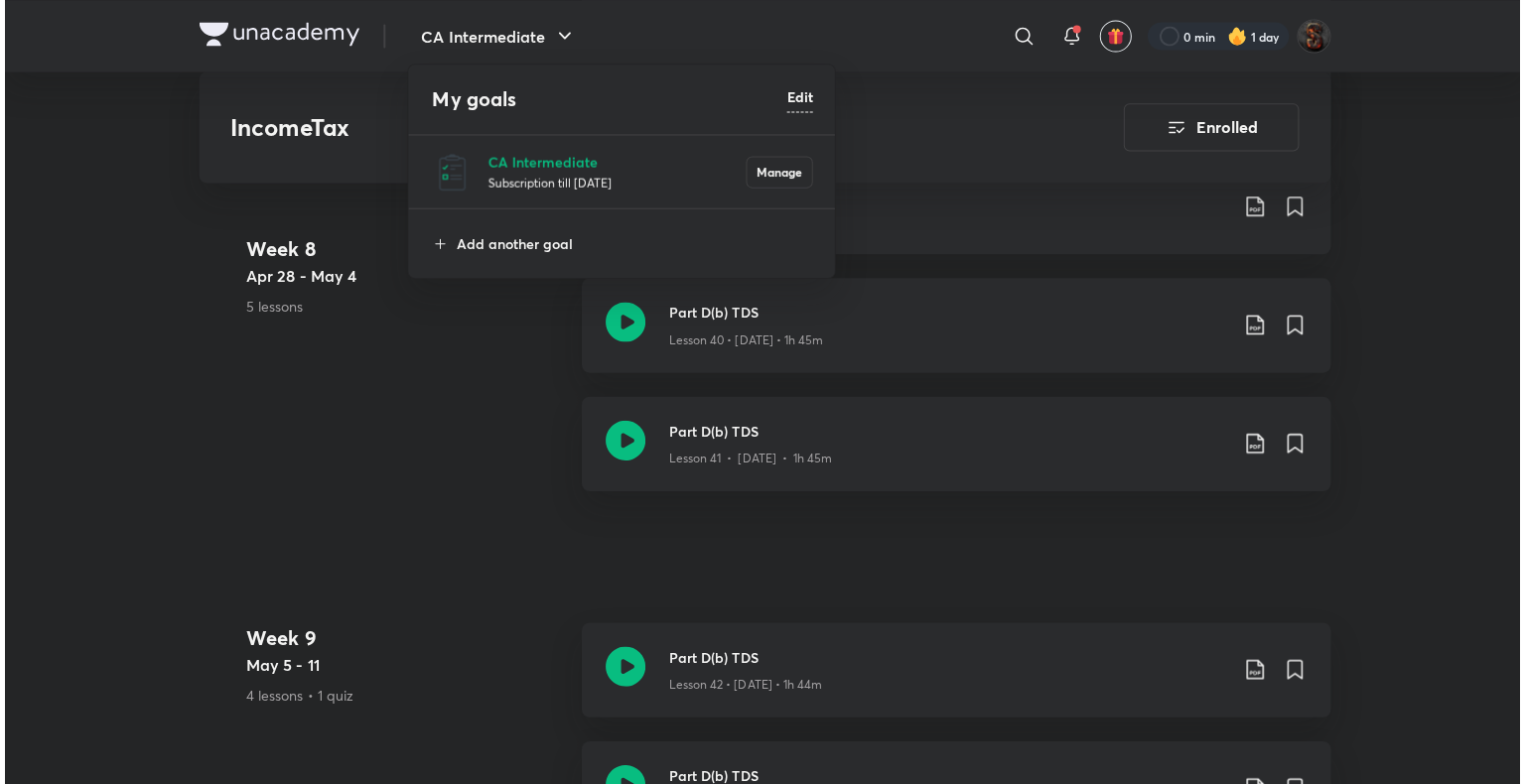 scroll, scrollTop: 0, scrollLeft: 0, axis: both 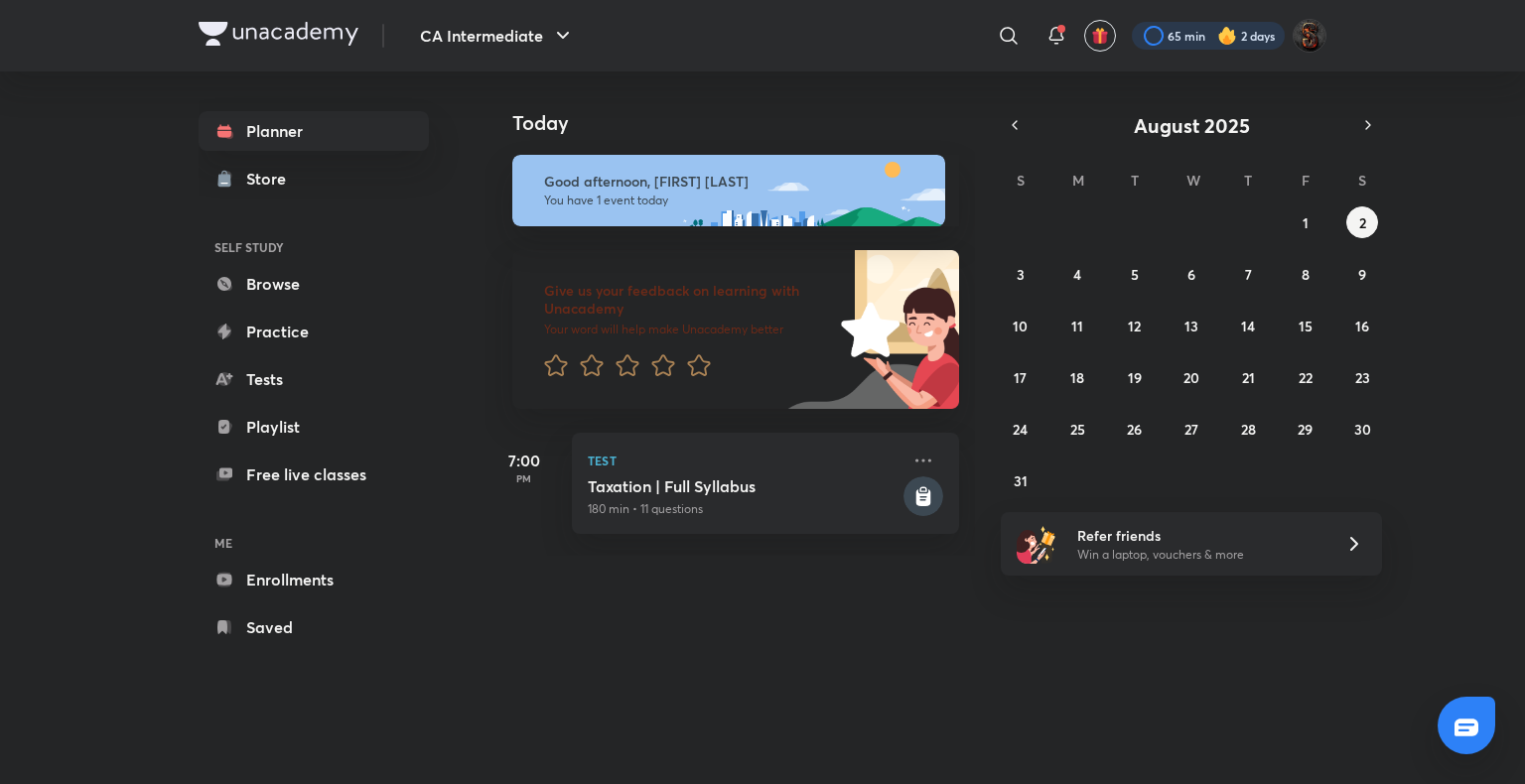 click at bounding box center (1208, 36) 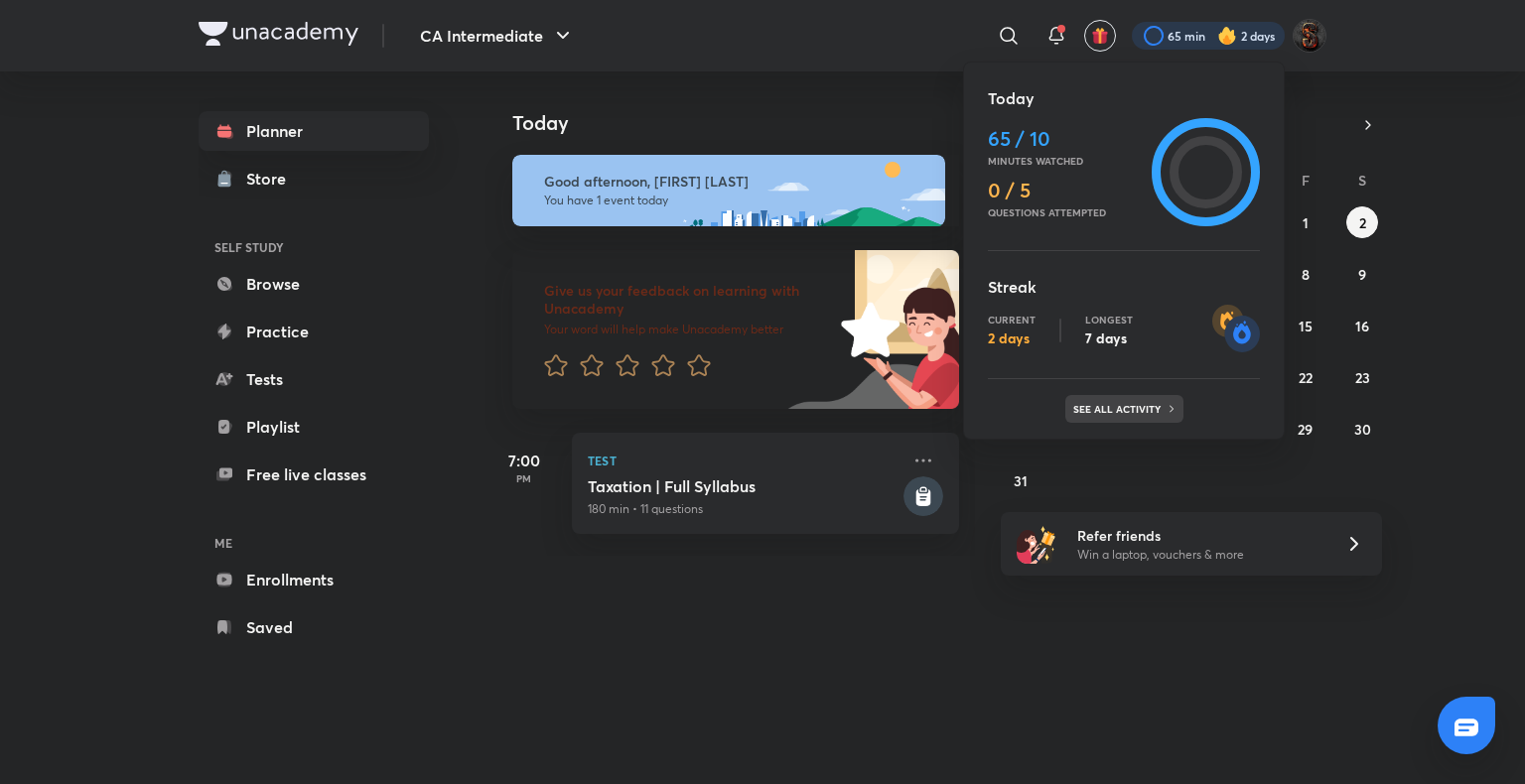 click on "See all activity" at bounding box center (1119, 409) 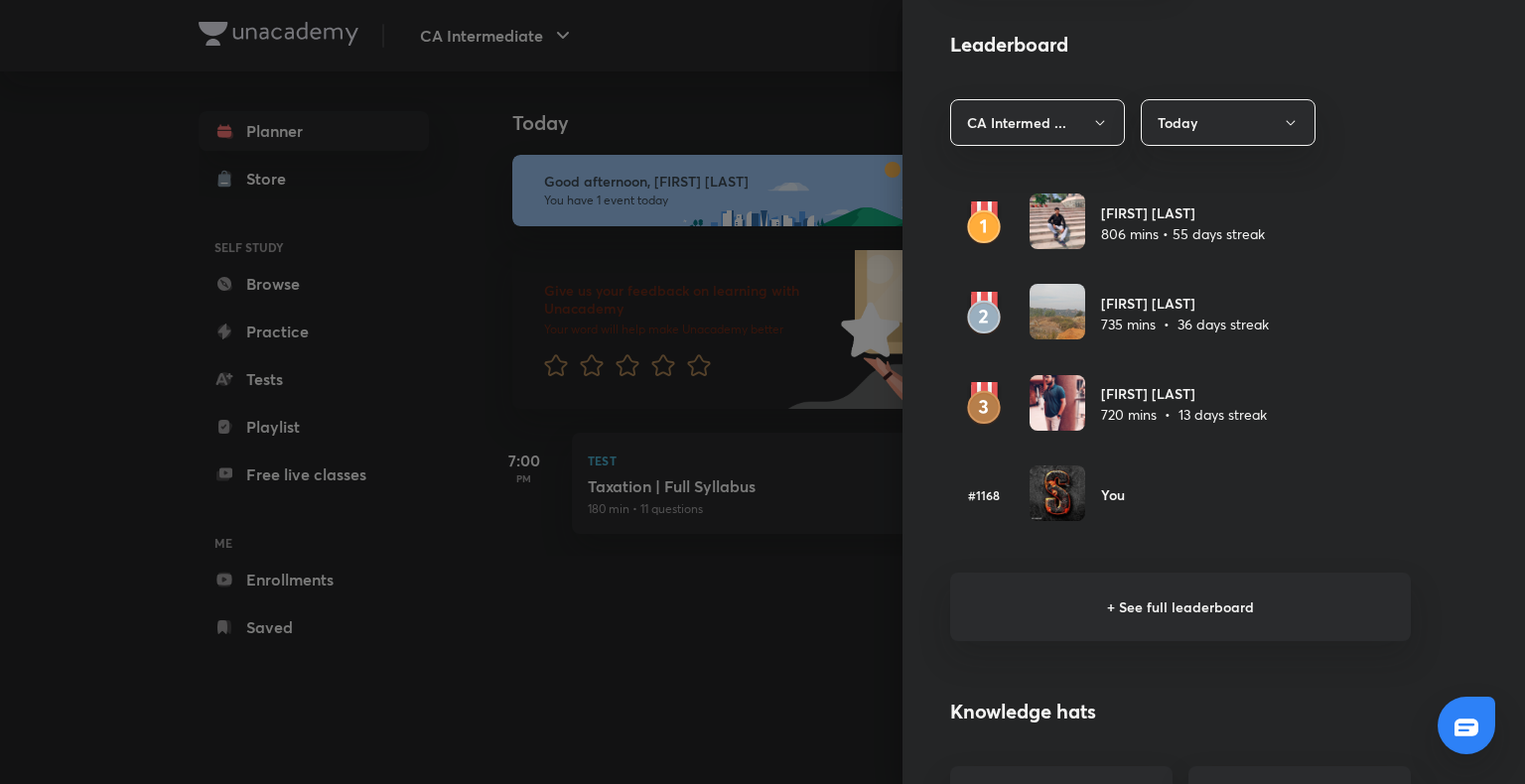 scroll, scrollTop: 1114, scrollLeft: 0, axis: vertical 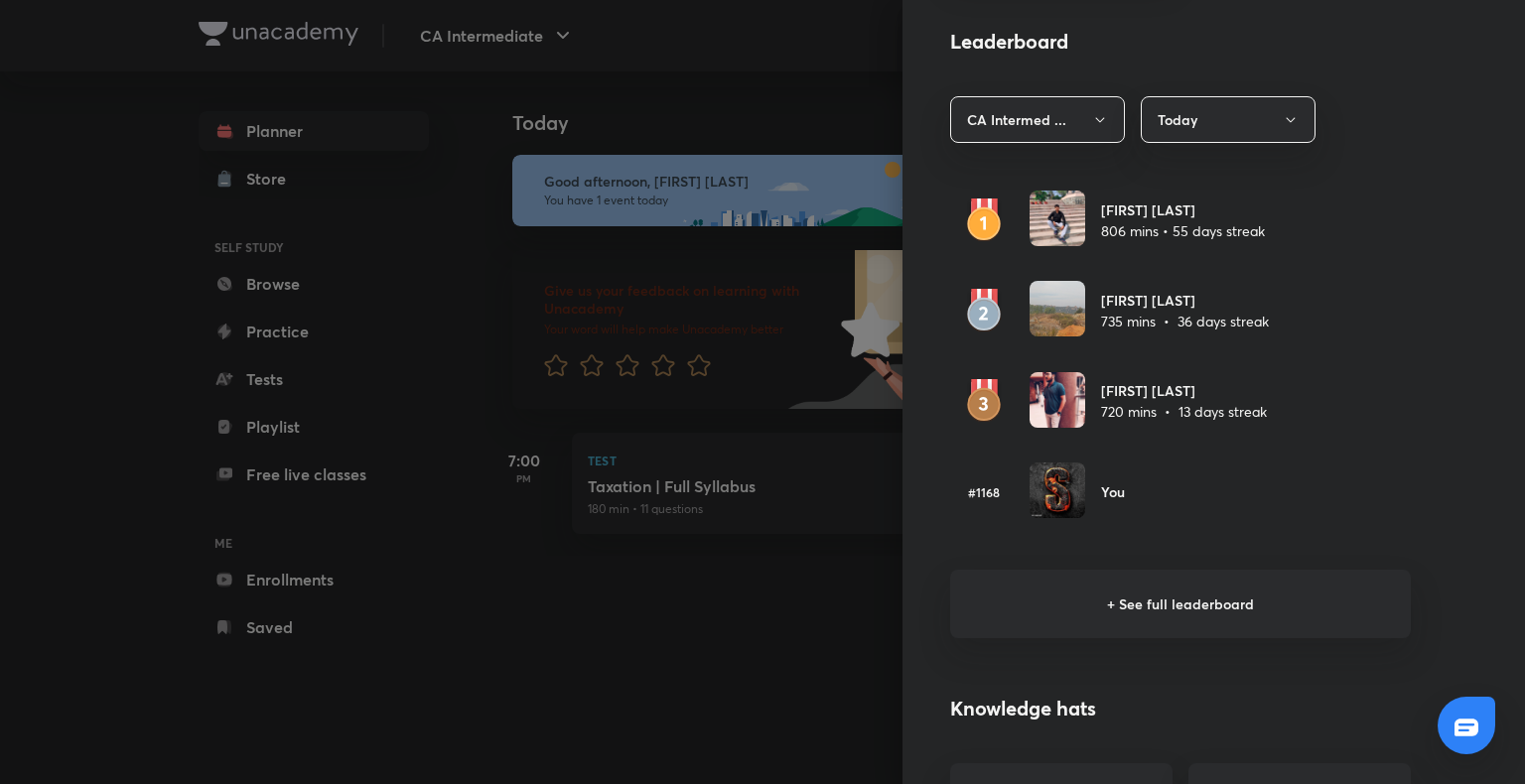 click on "+ See full leaderboard" at bounding box center [1180, 603] 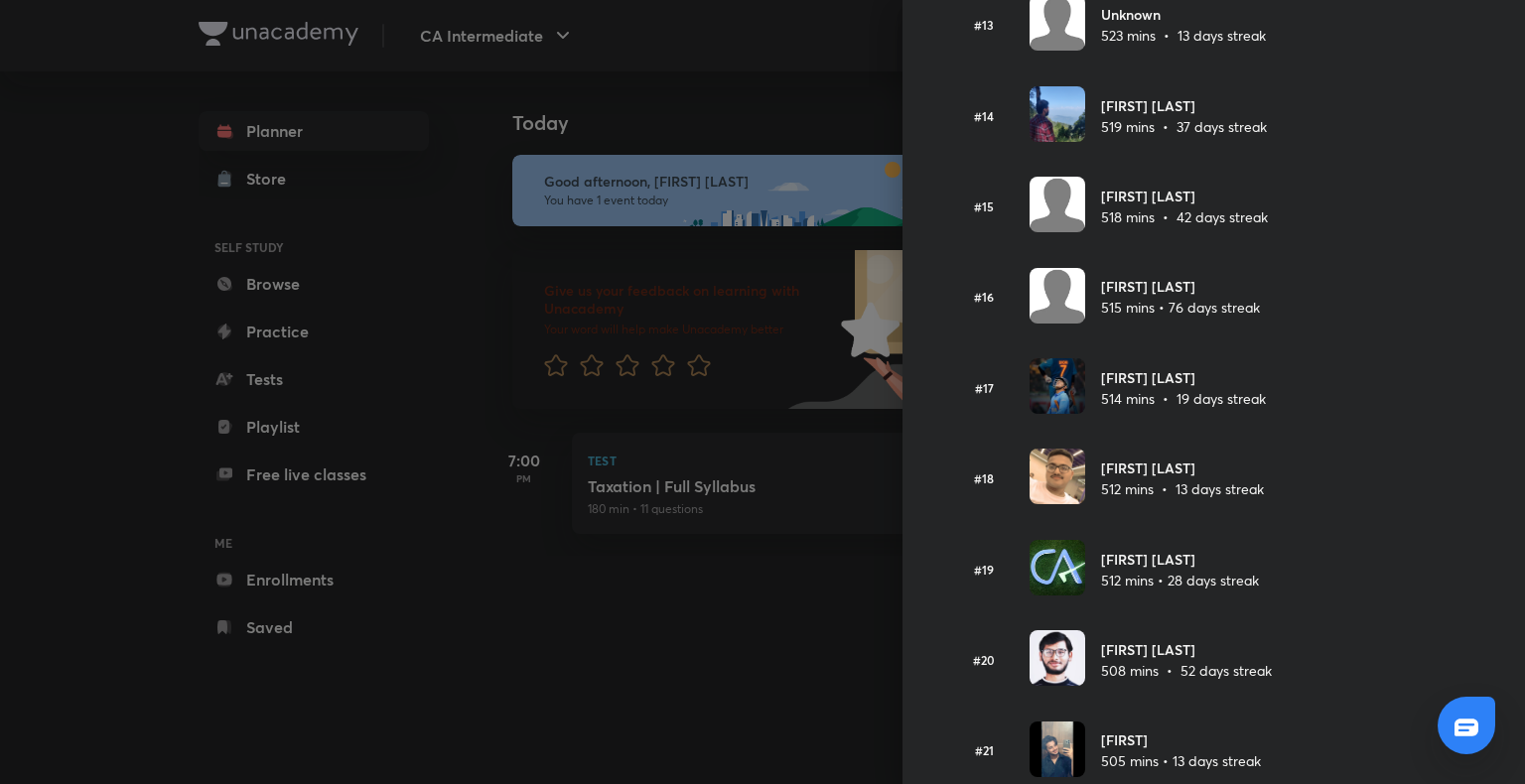 scroll, scrollTop: 1206, scrollLeft: 0, axis: vertical 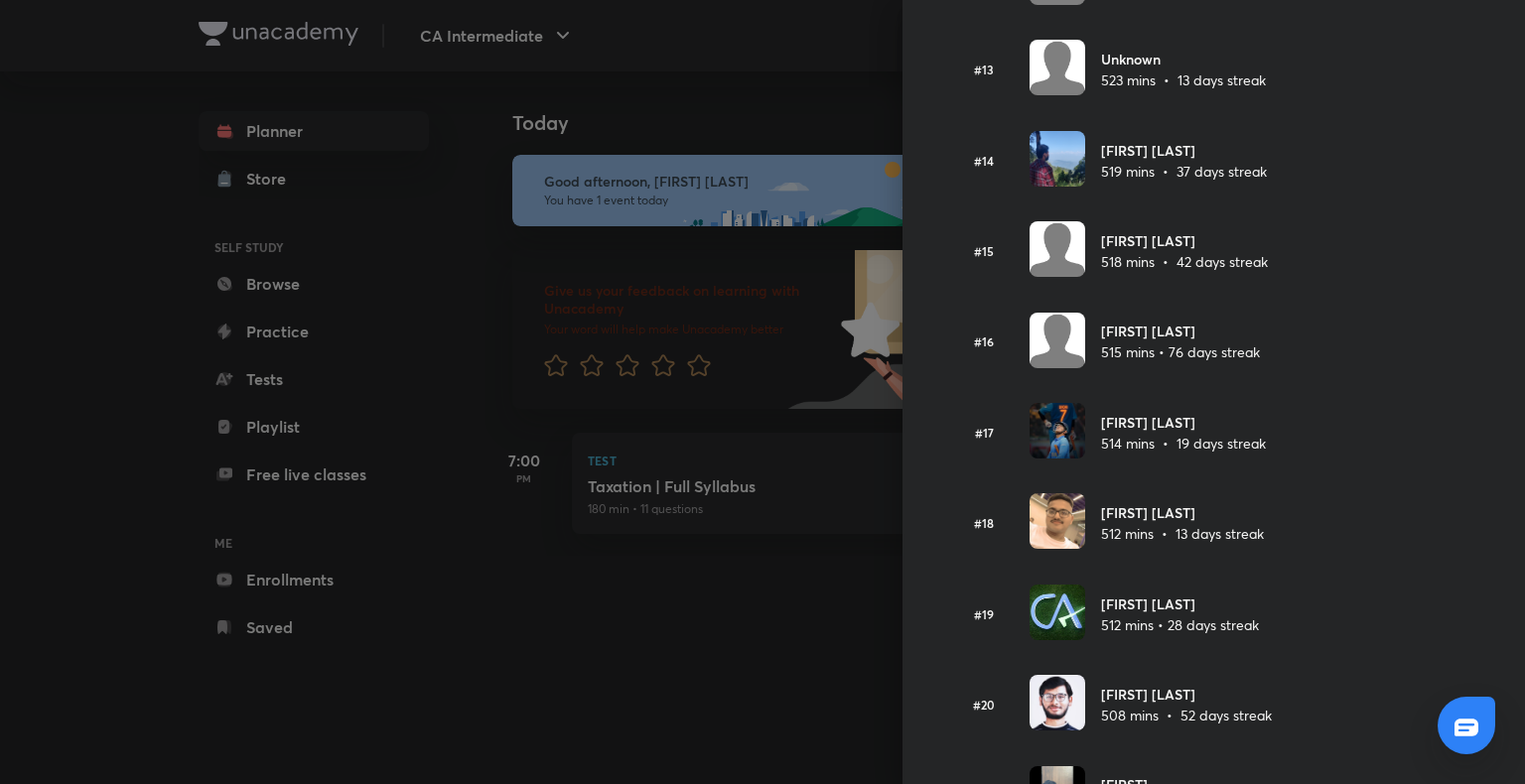 click at bounding box center [762, 392] 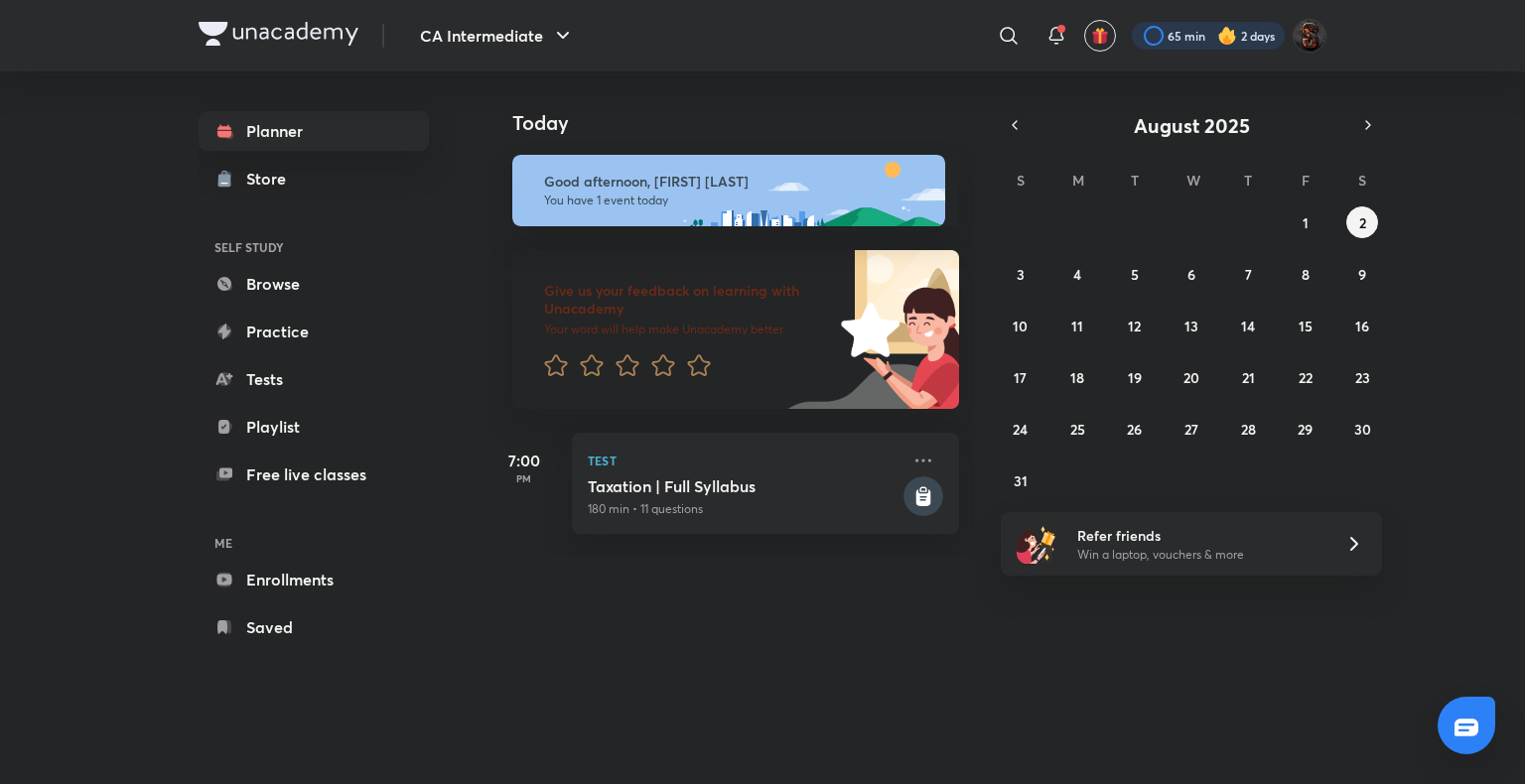 click at bounding box center (1208, 36) 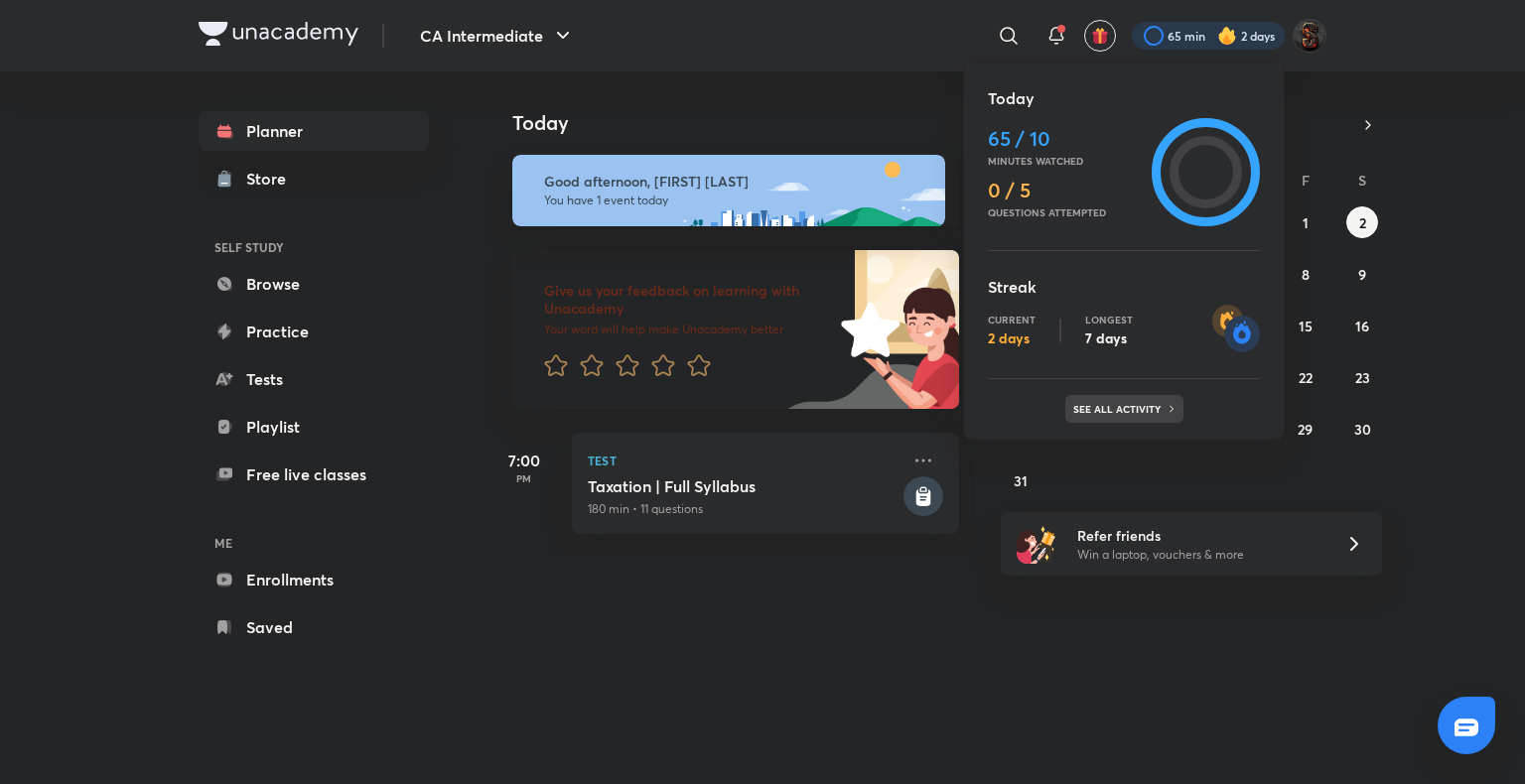 click on "See all activity" at bounding box center (1119, 409) 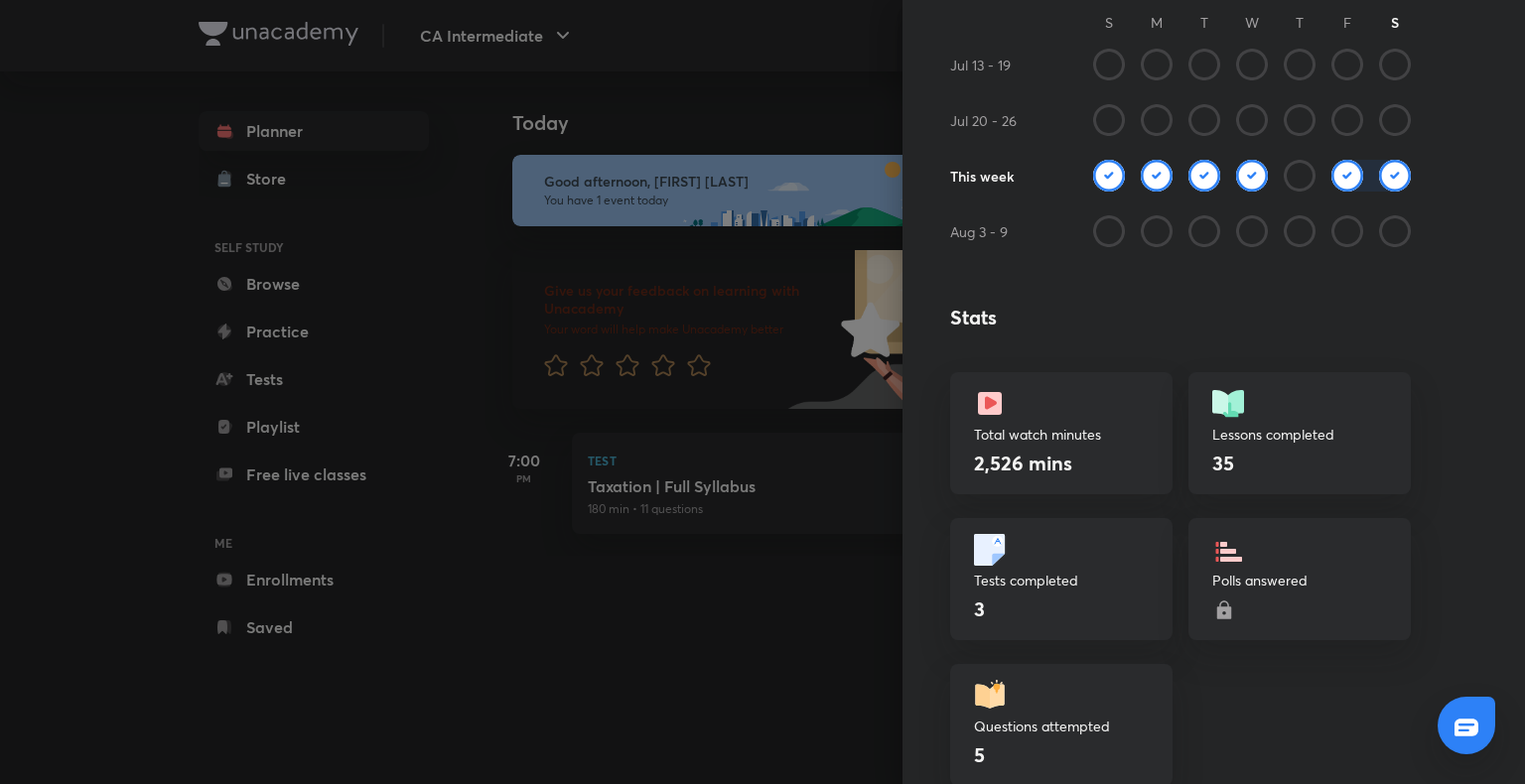 scroll, scrollTop: 301, scrollLeft: 0, axis: vertical 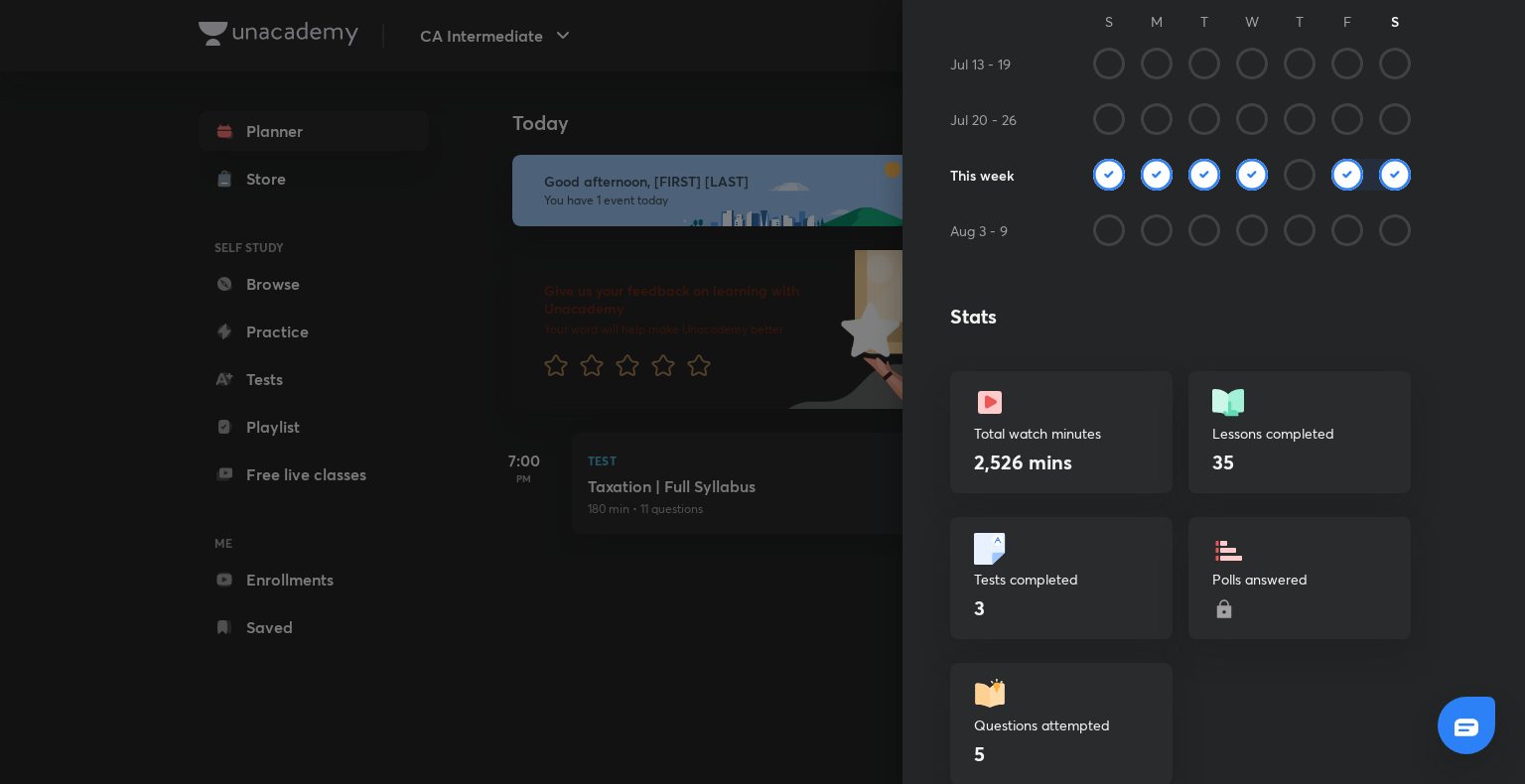 click on "2,526 mins" at bounding box center [1061, 462] 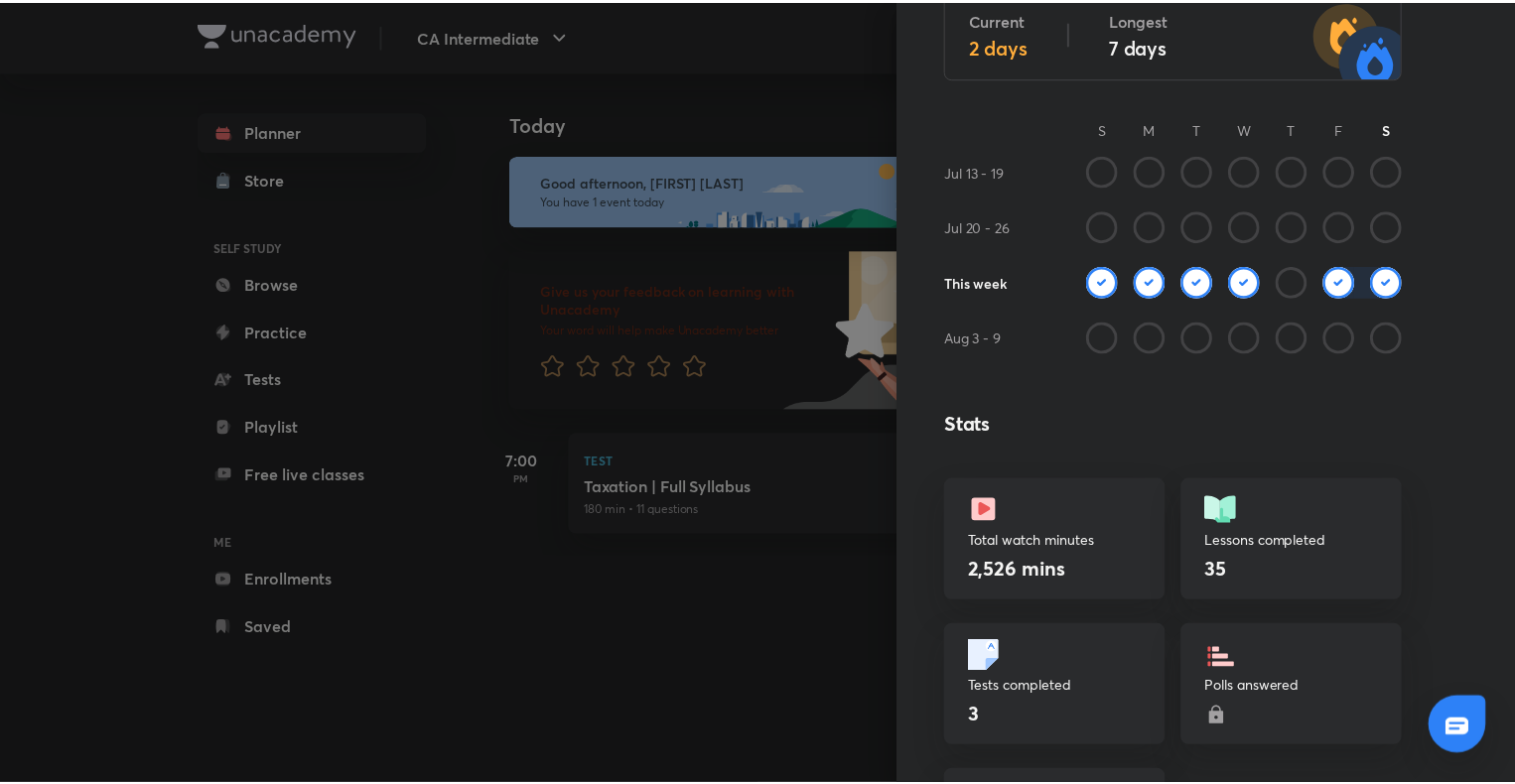 scroll, scrollTop: 193, scrollLeft: 0, axis: vertical 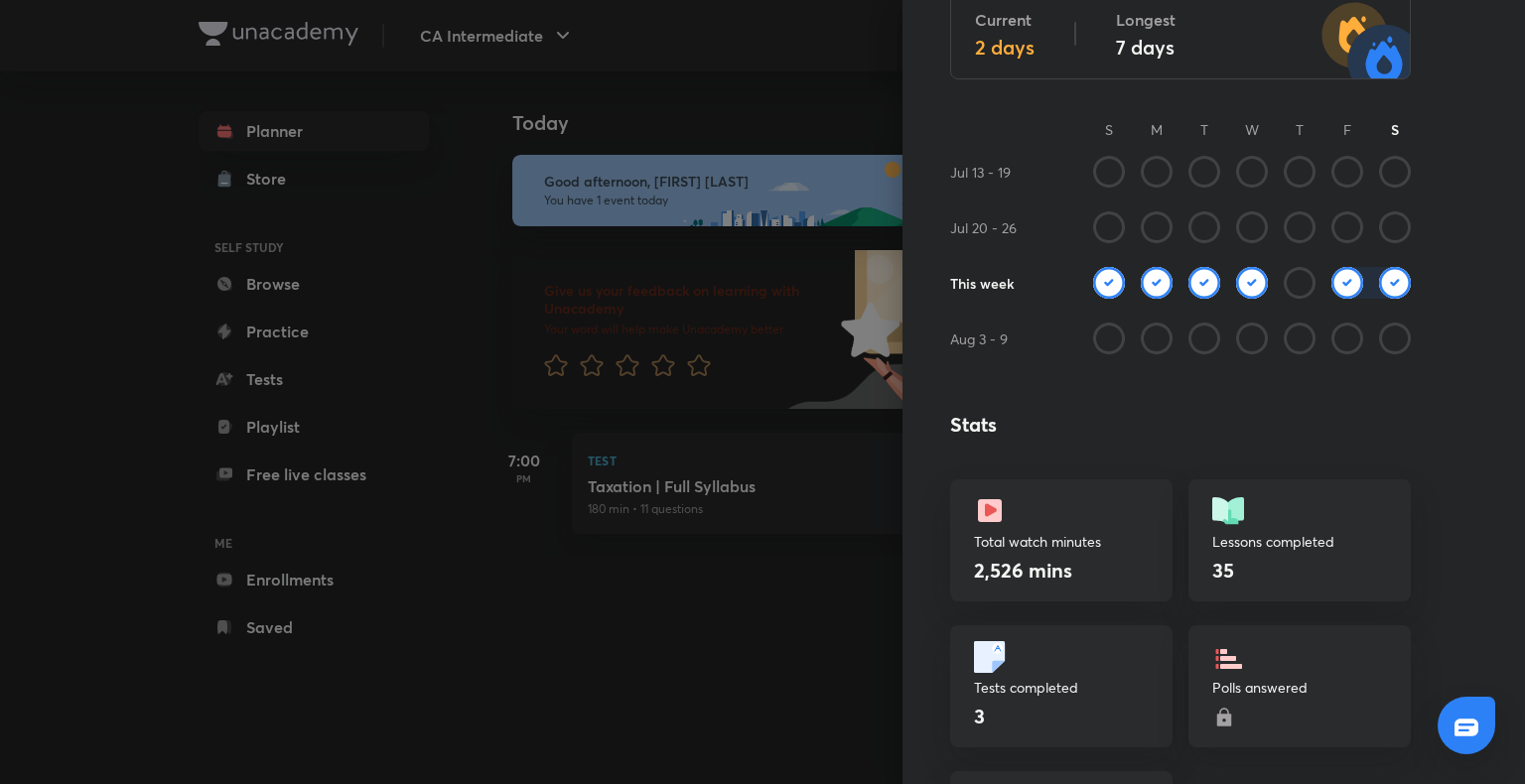 click at bounding box center [762, 392] 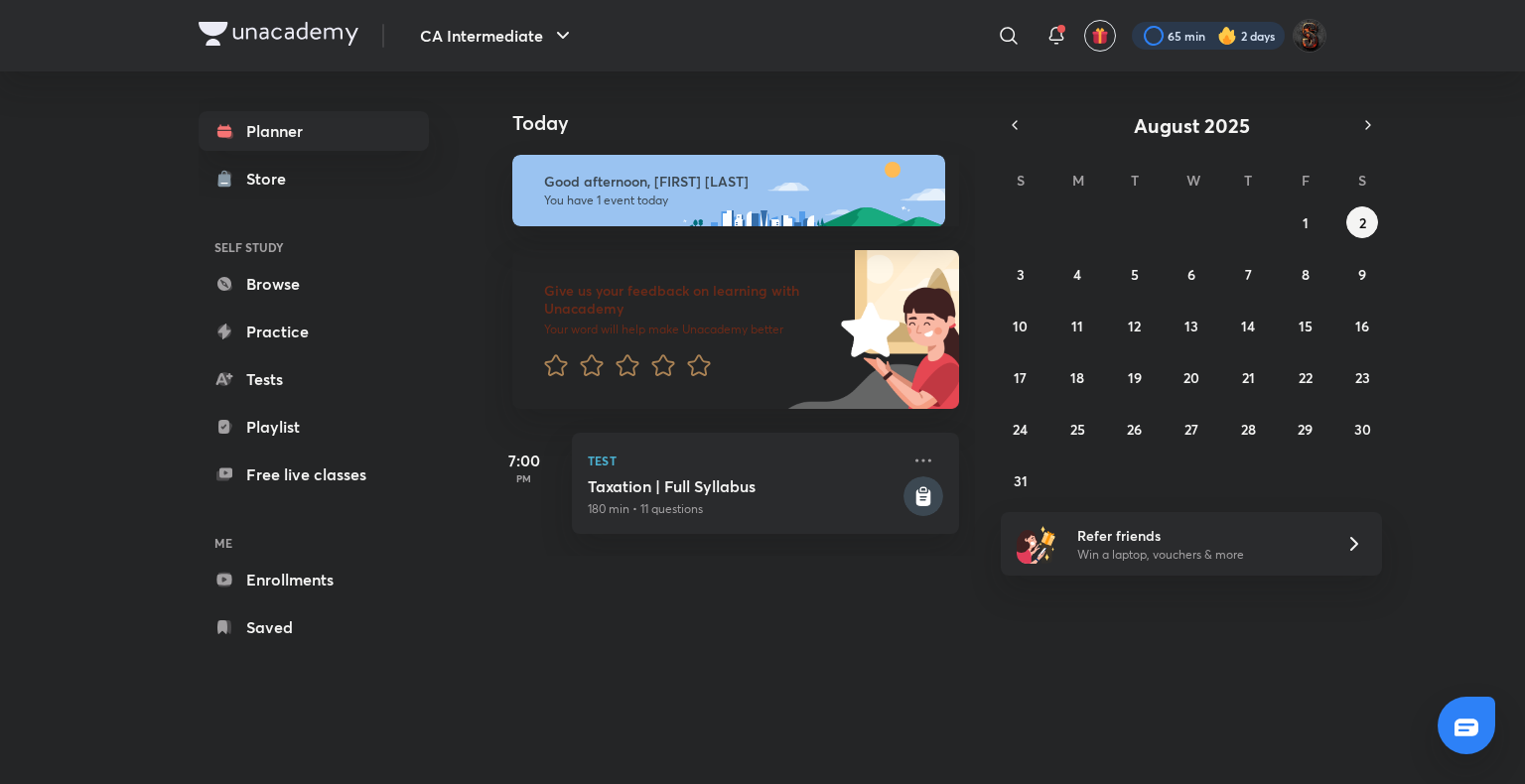 click at bounding box center (1208, 36) 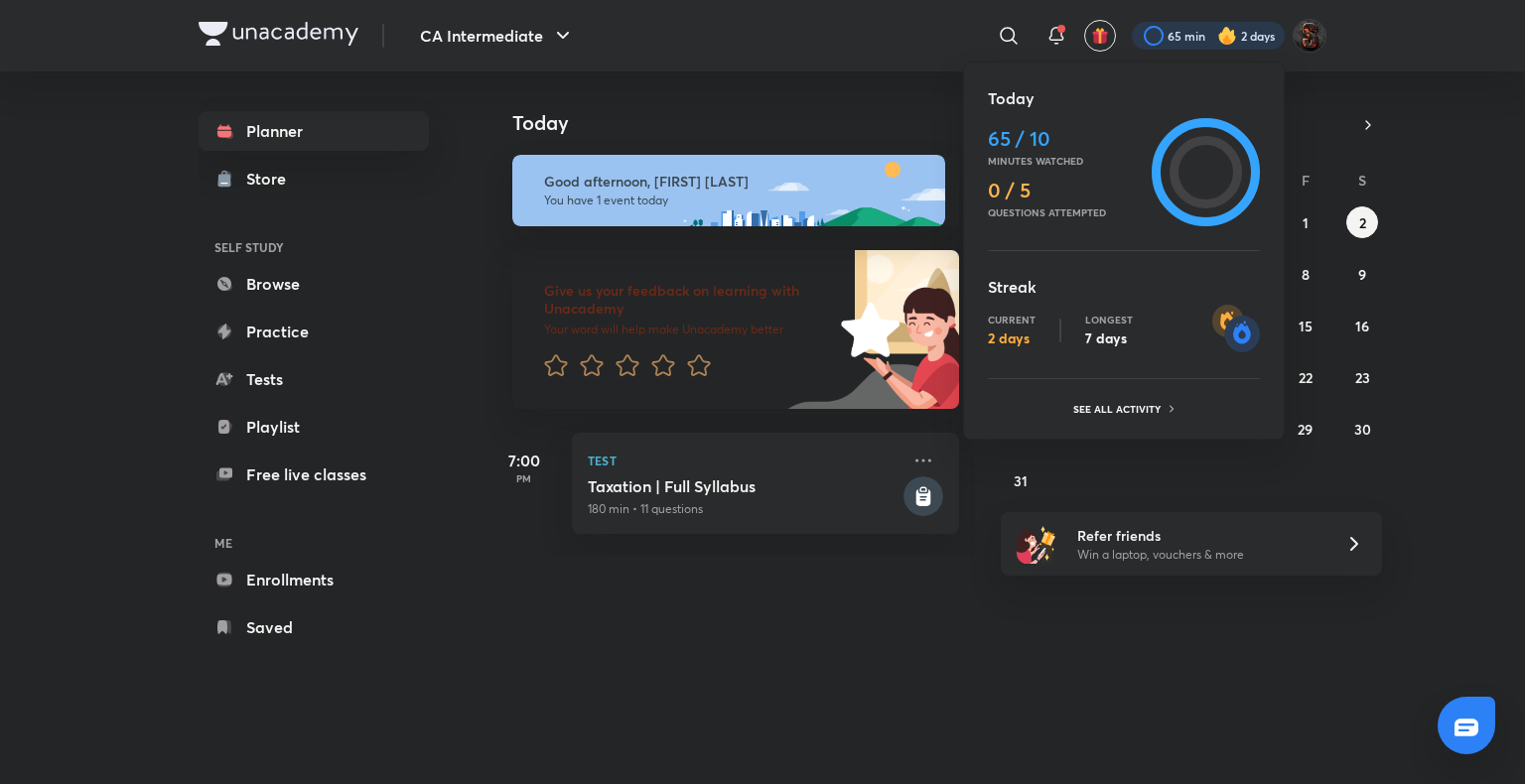 click at bounding box center [762, 392] 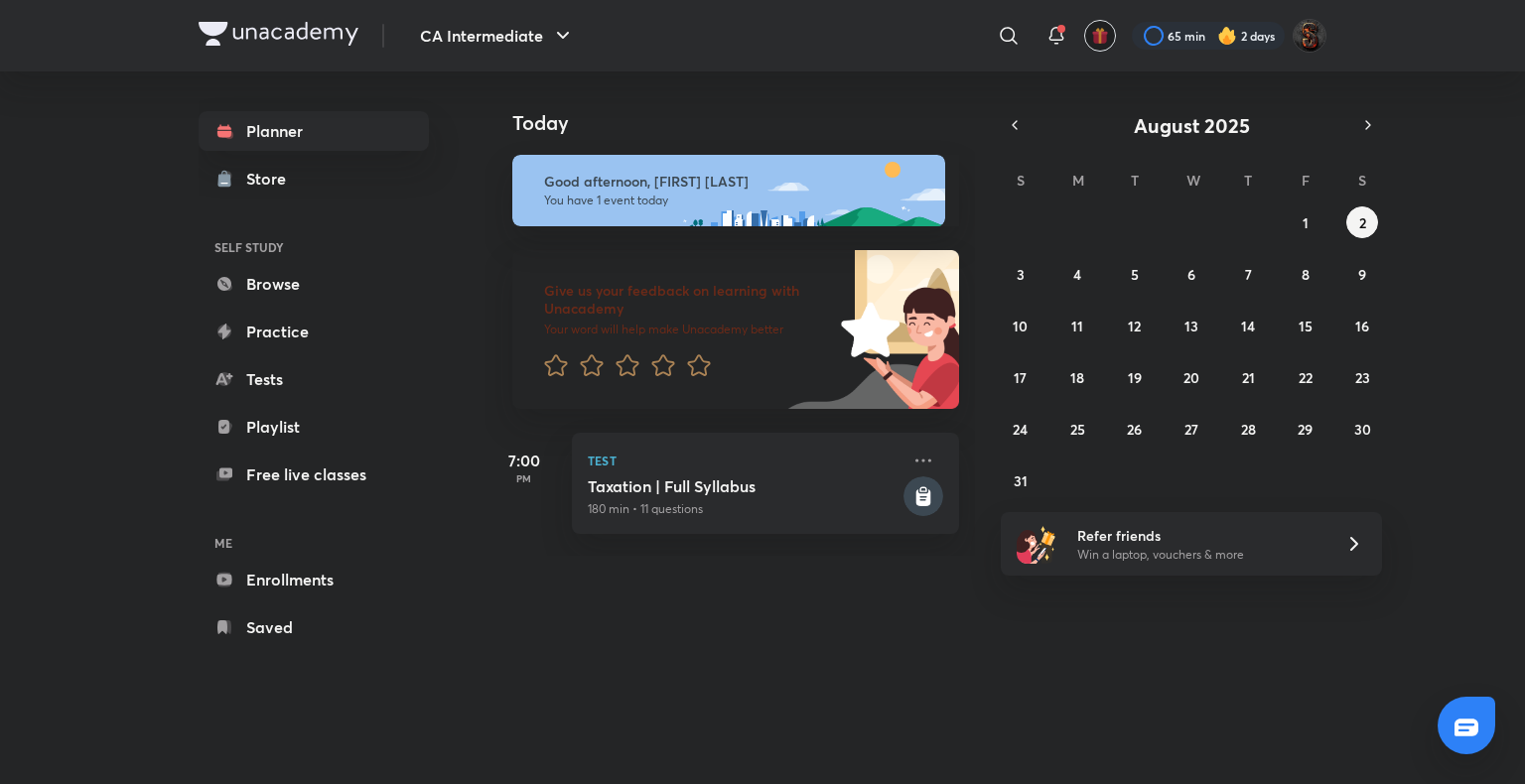 click at bounding box center (1100, 36) 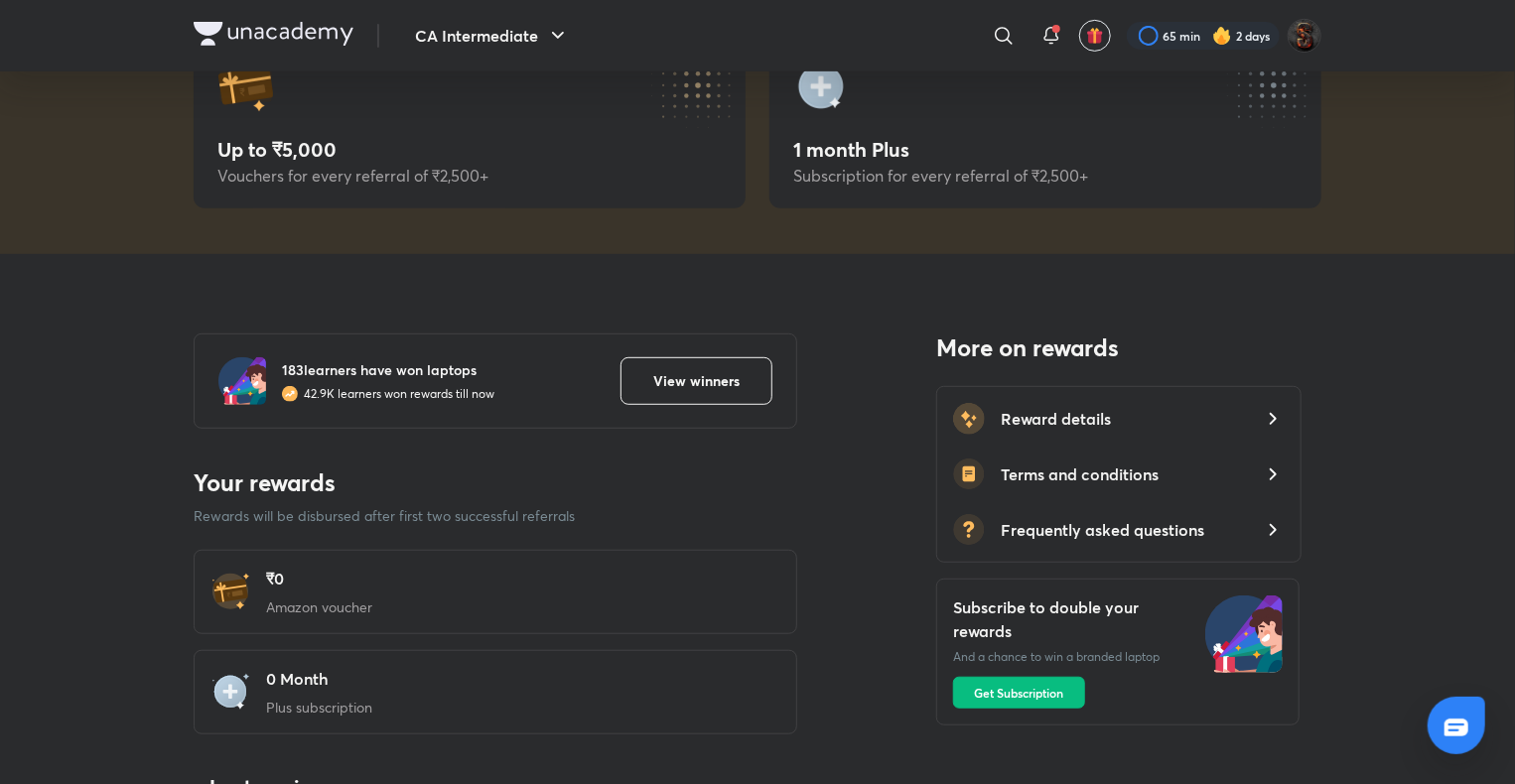 scroll, scrollTop: 405, scrollLeft: 0, axis: vertical 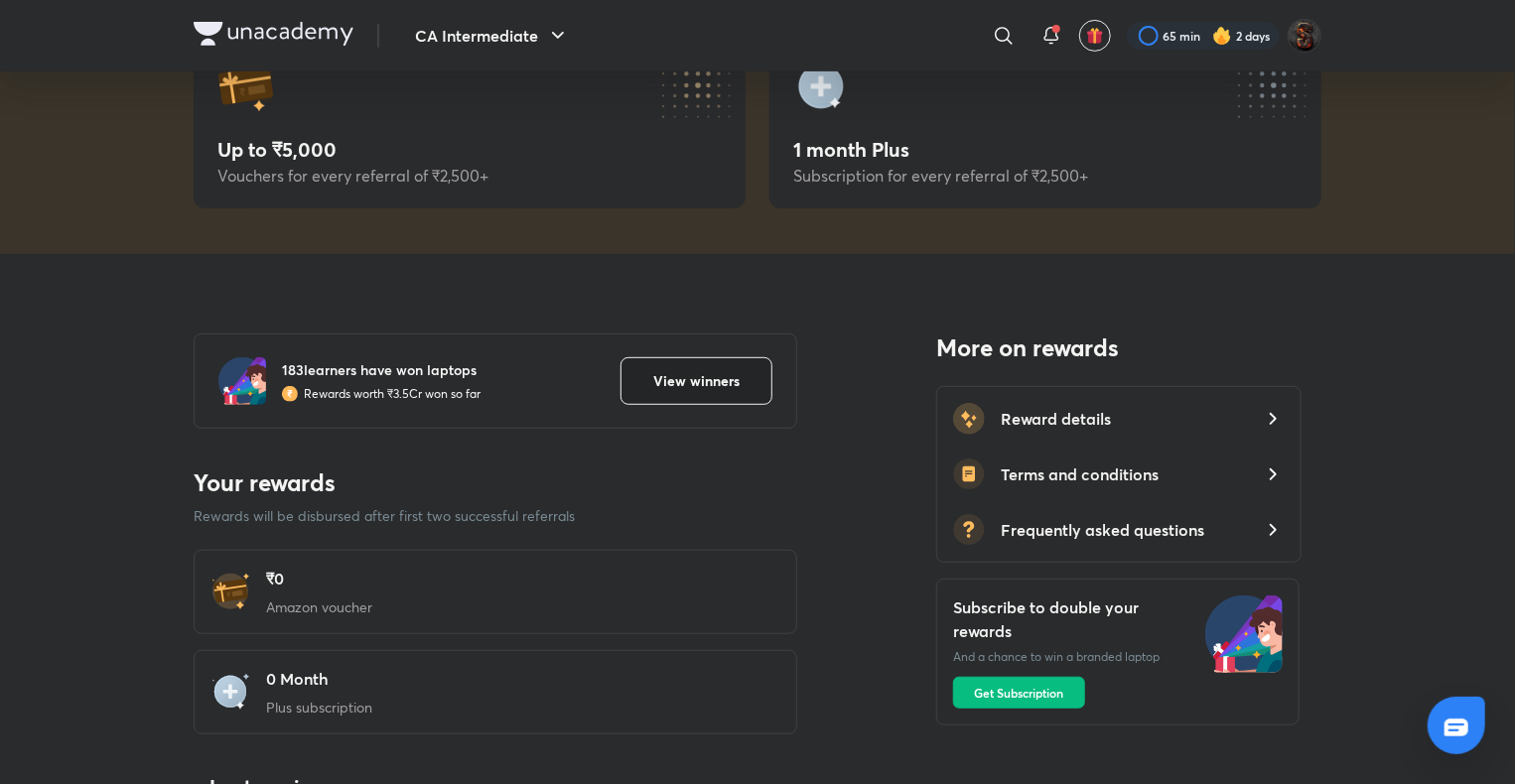 click on "View winners" at bounding box center [696, 381] 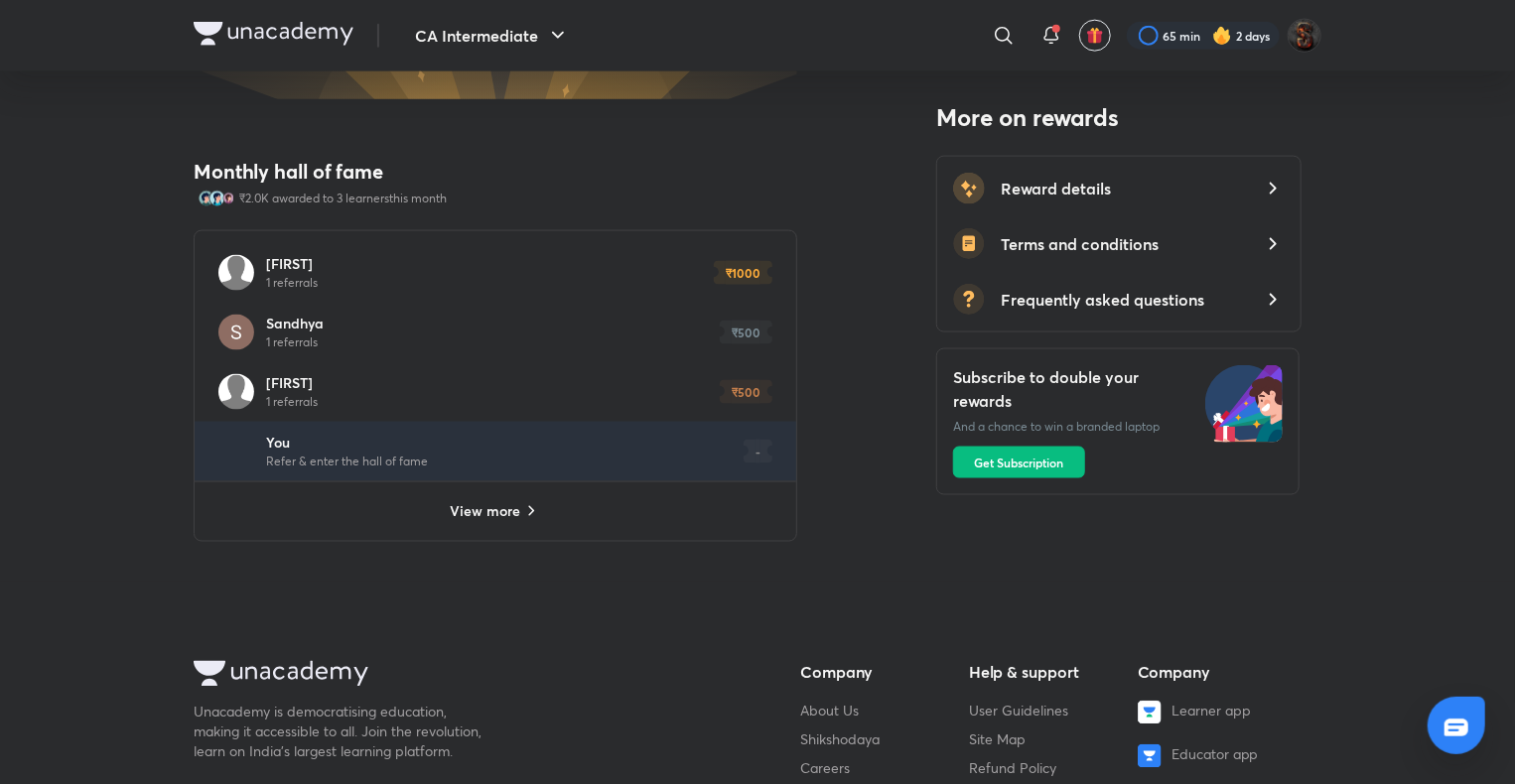 scroll, scrollTop: 1317, scrollLeft: 0, axis: vertical 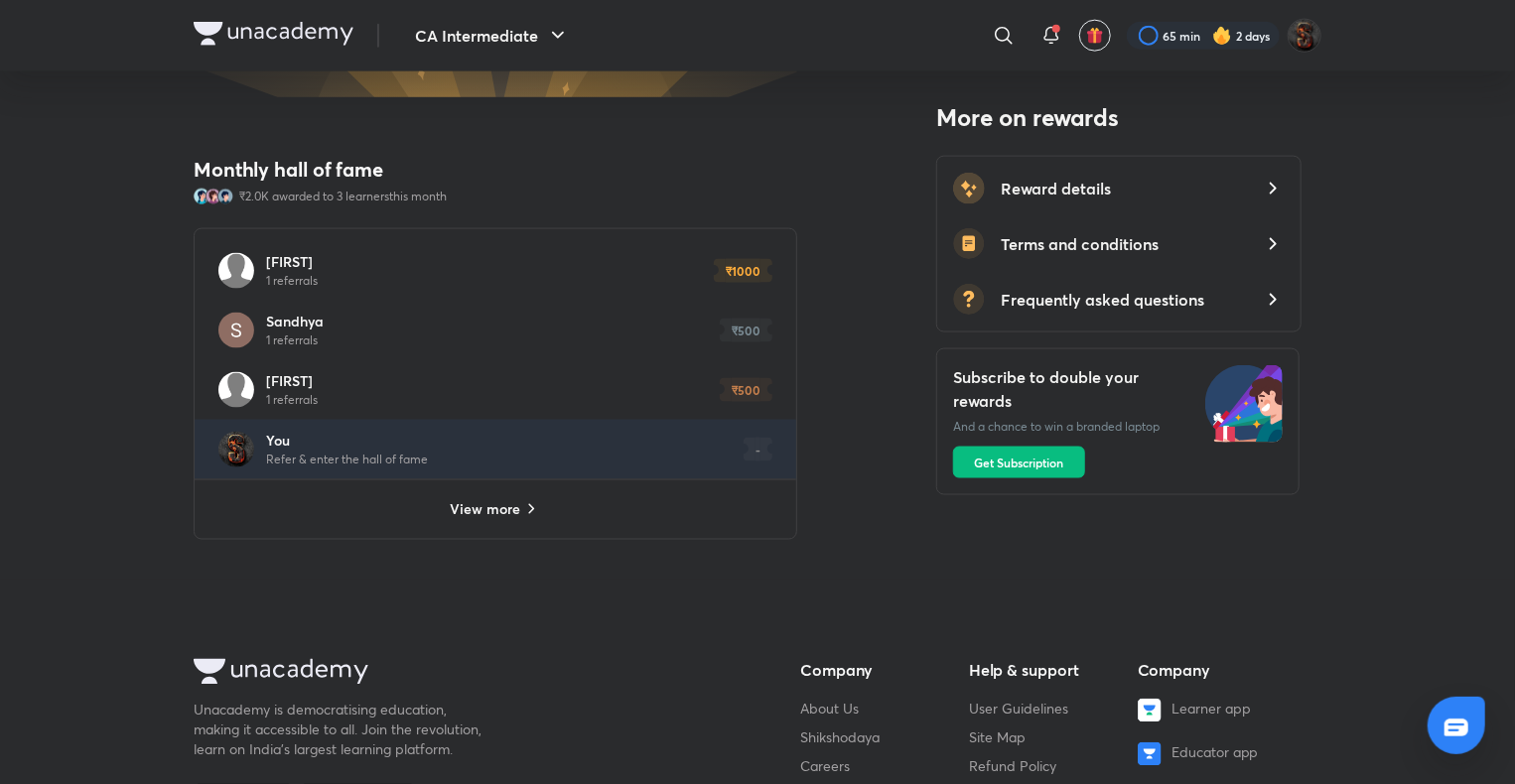 click on "View more" at bounding box center (485, 509) 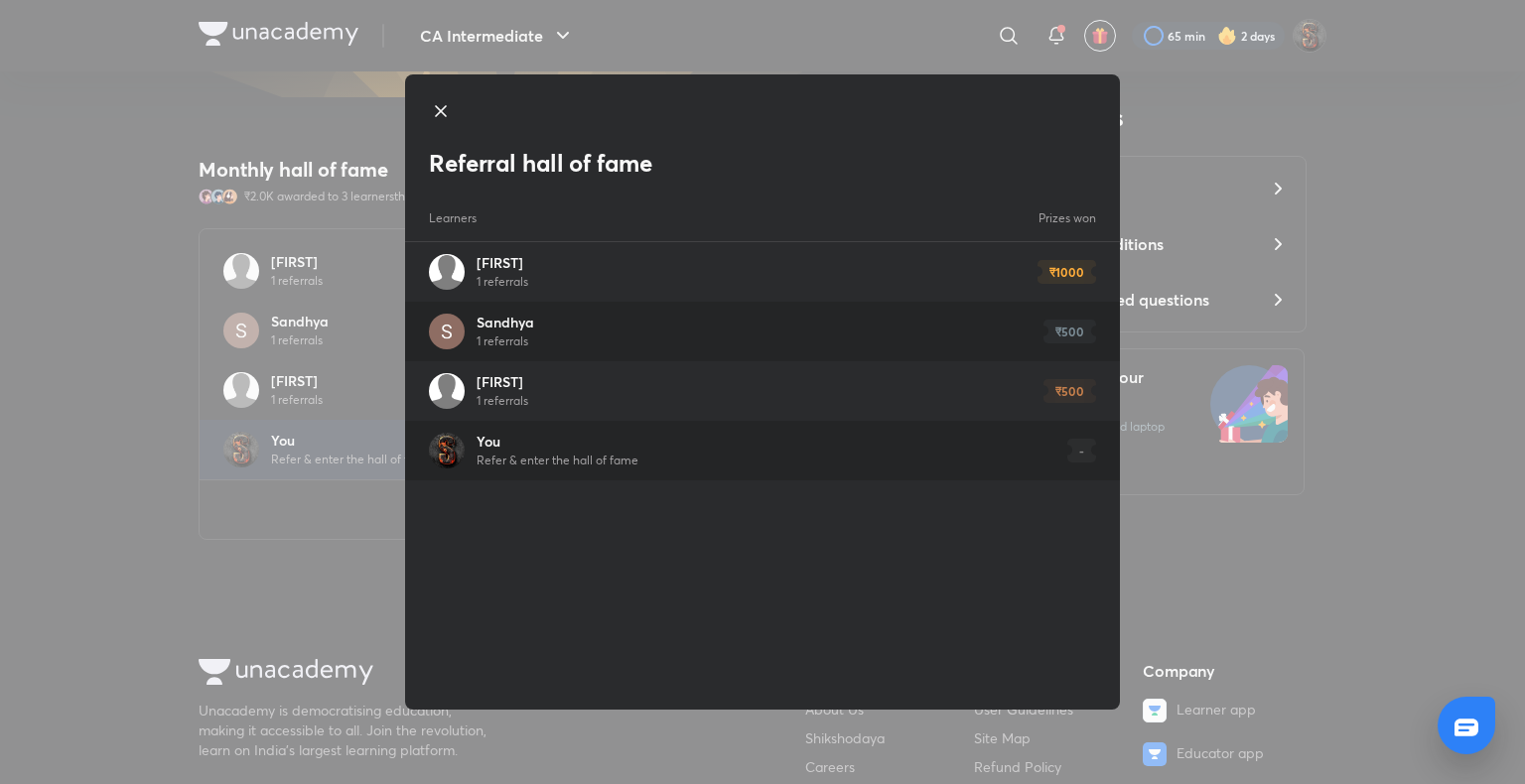 click 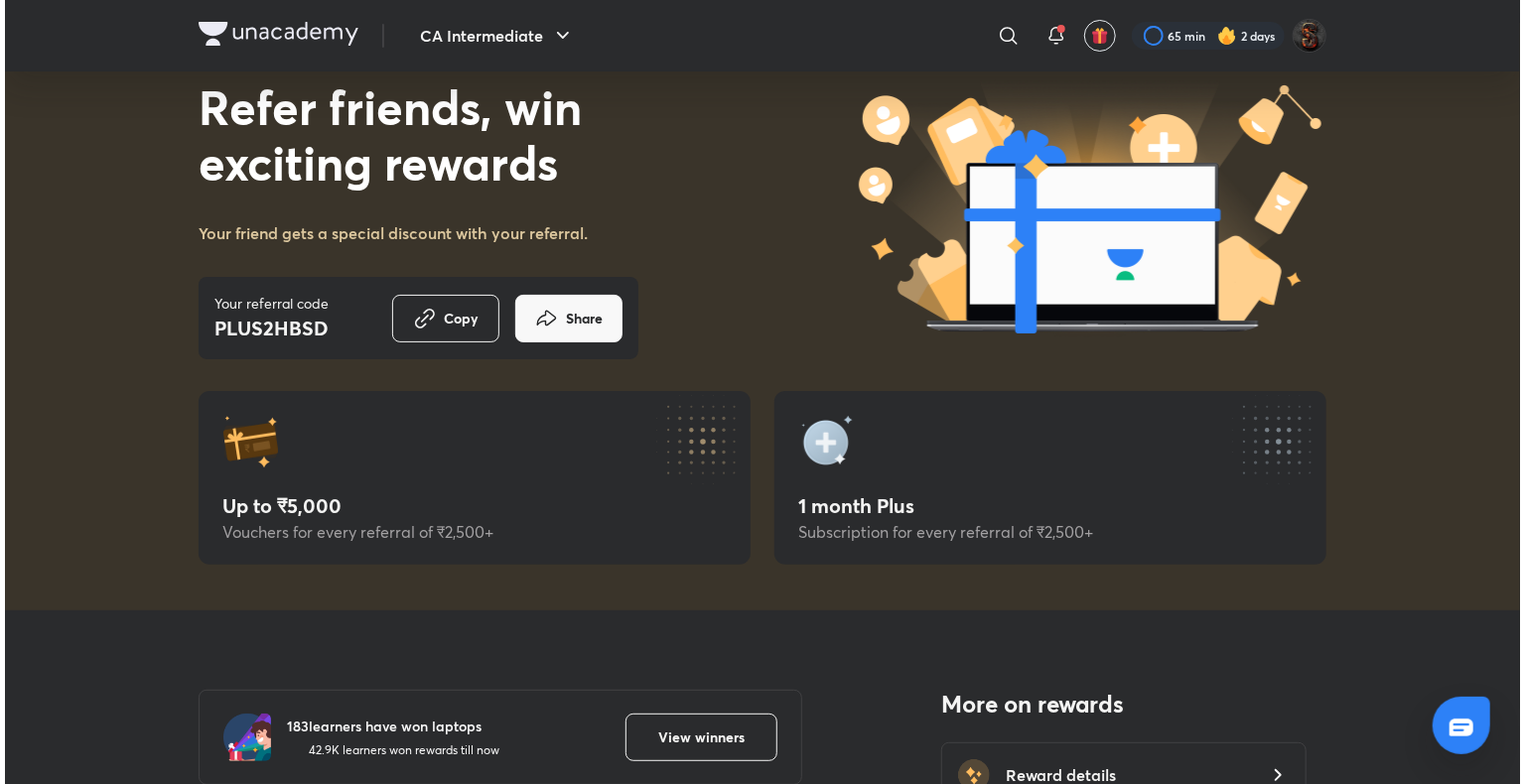 scroll, scrollTop: 0, scrollLeft: 0, axis: both 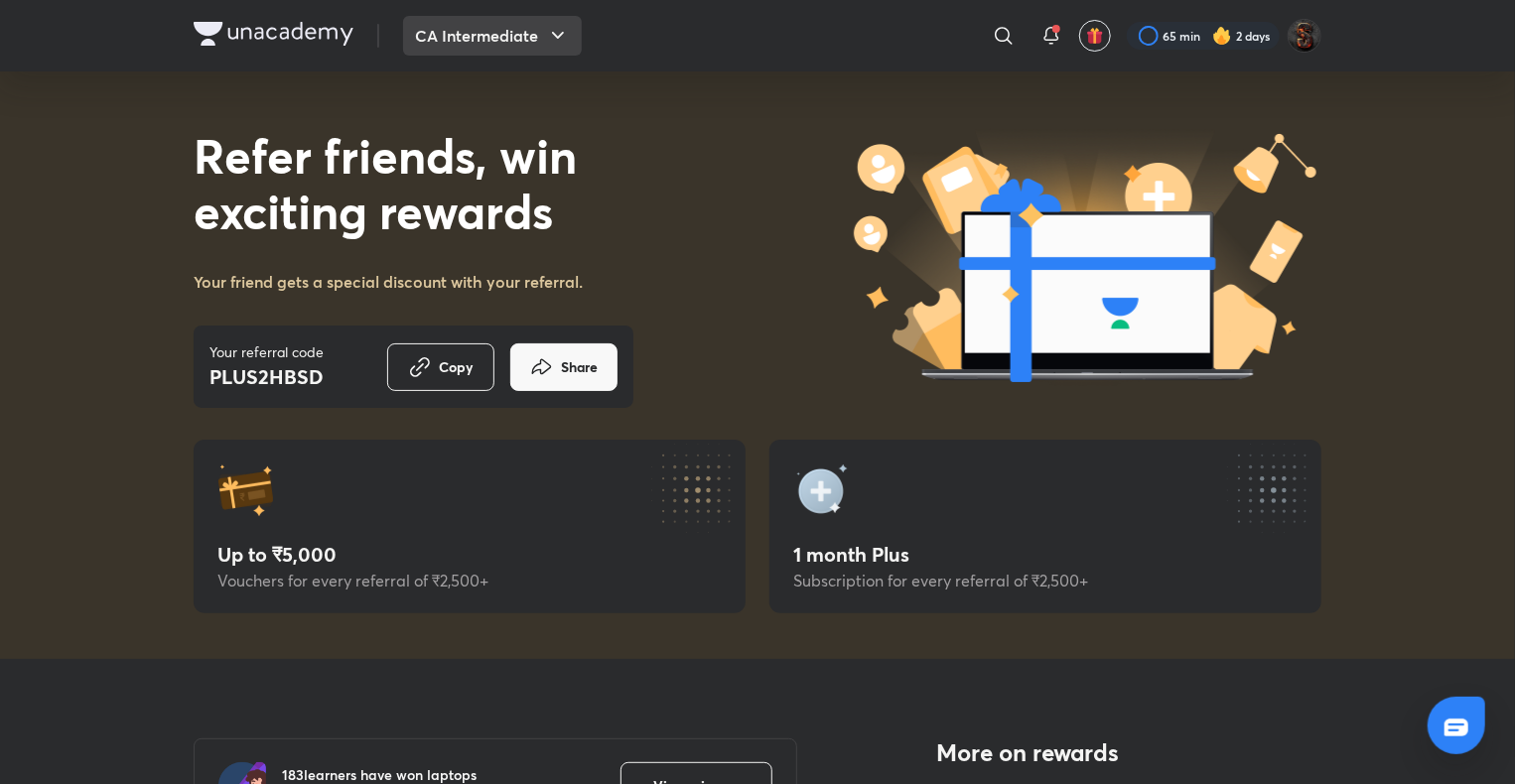 click on "CA Intermediate" at bounding box center [492, 36] 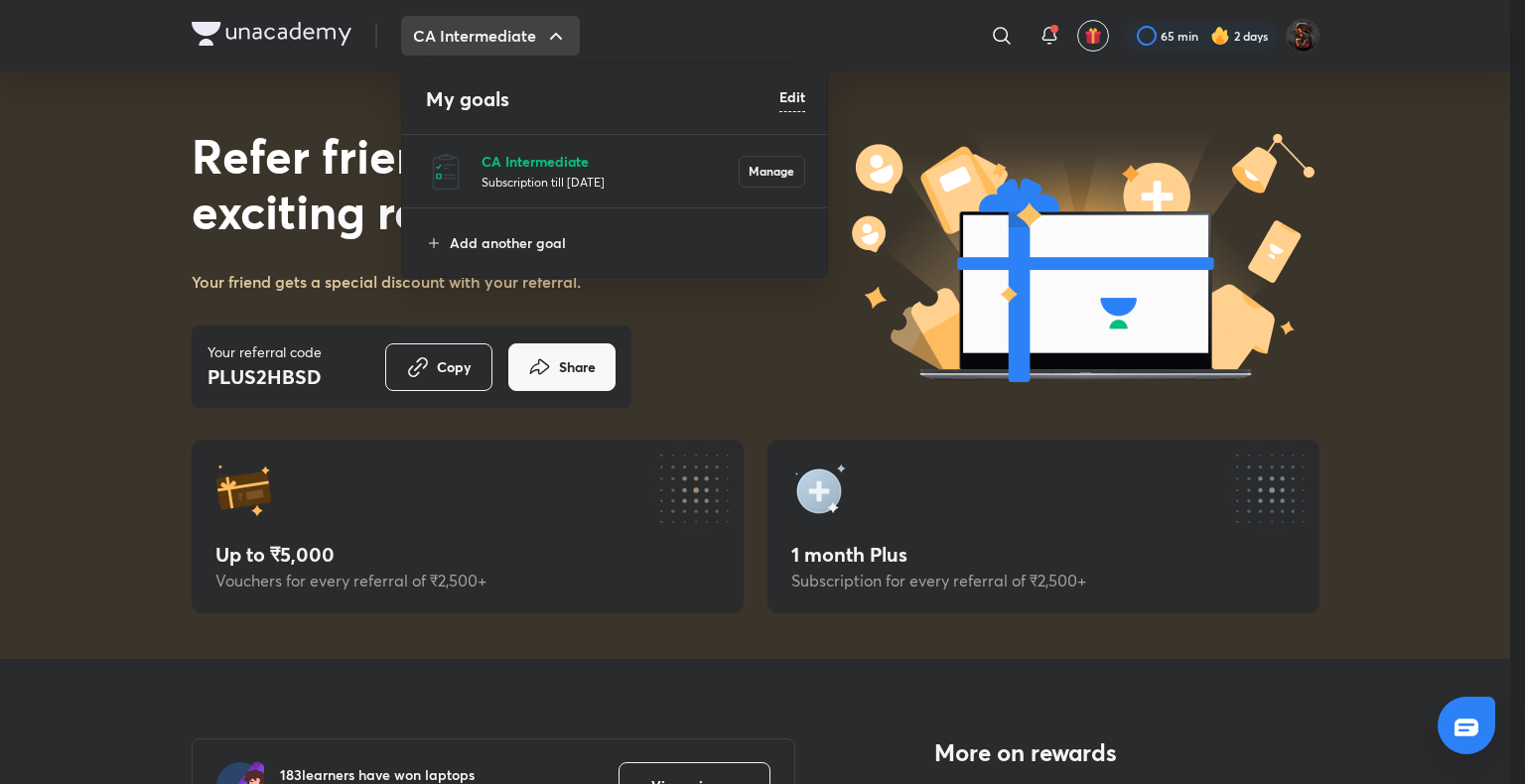 click on "CA Intermediate" at bounding box center [610, 161] 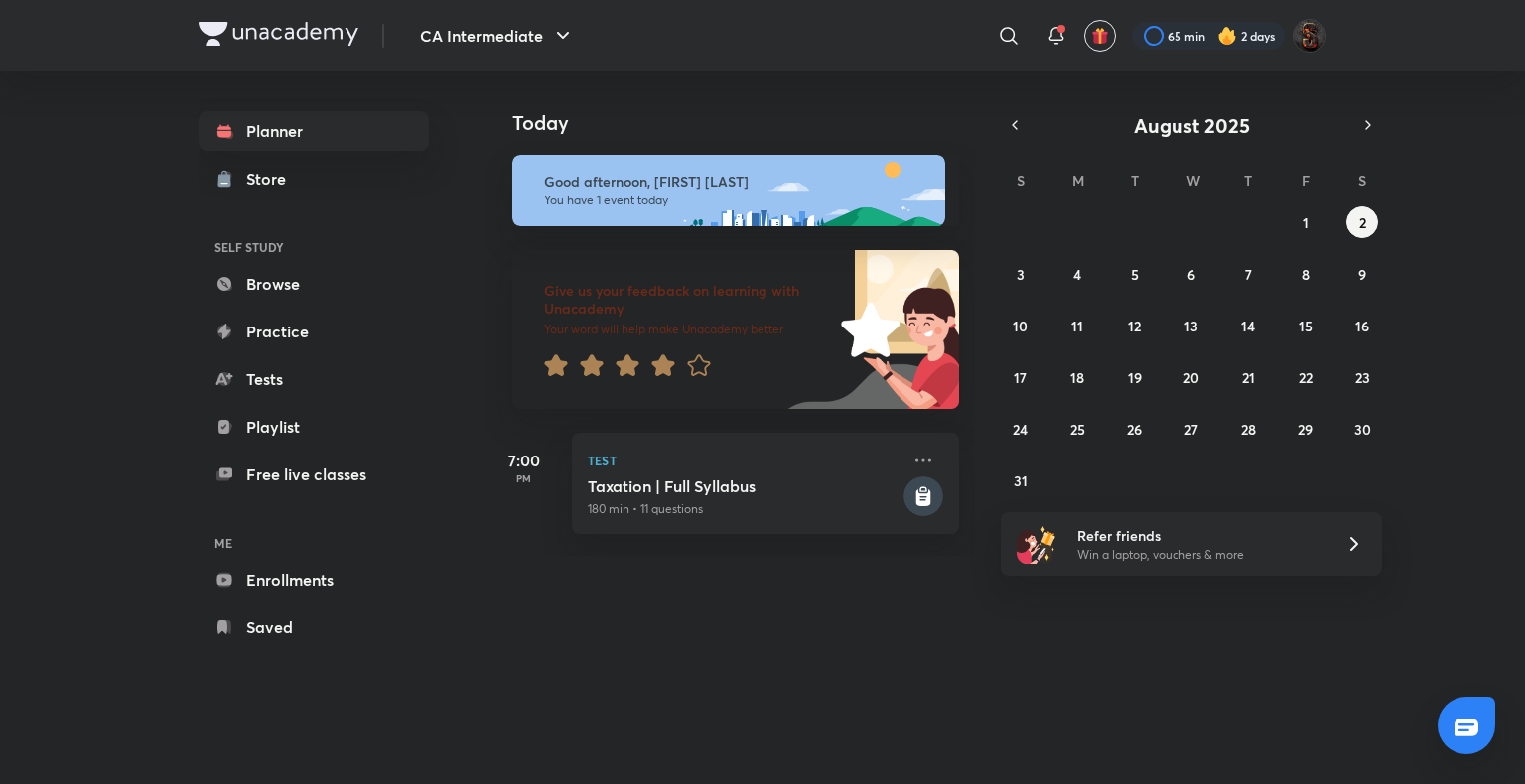 click 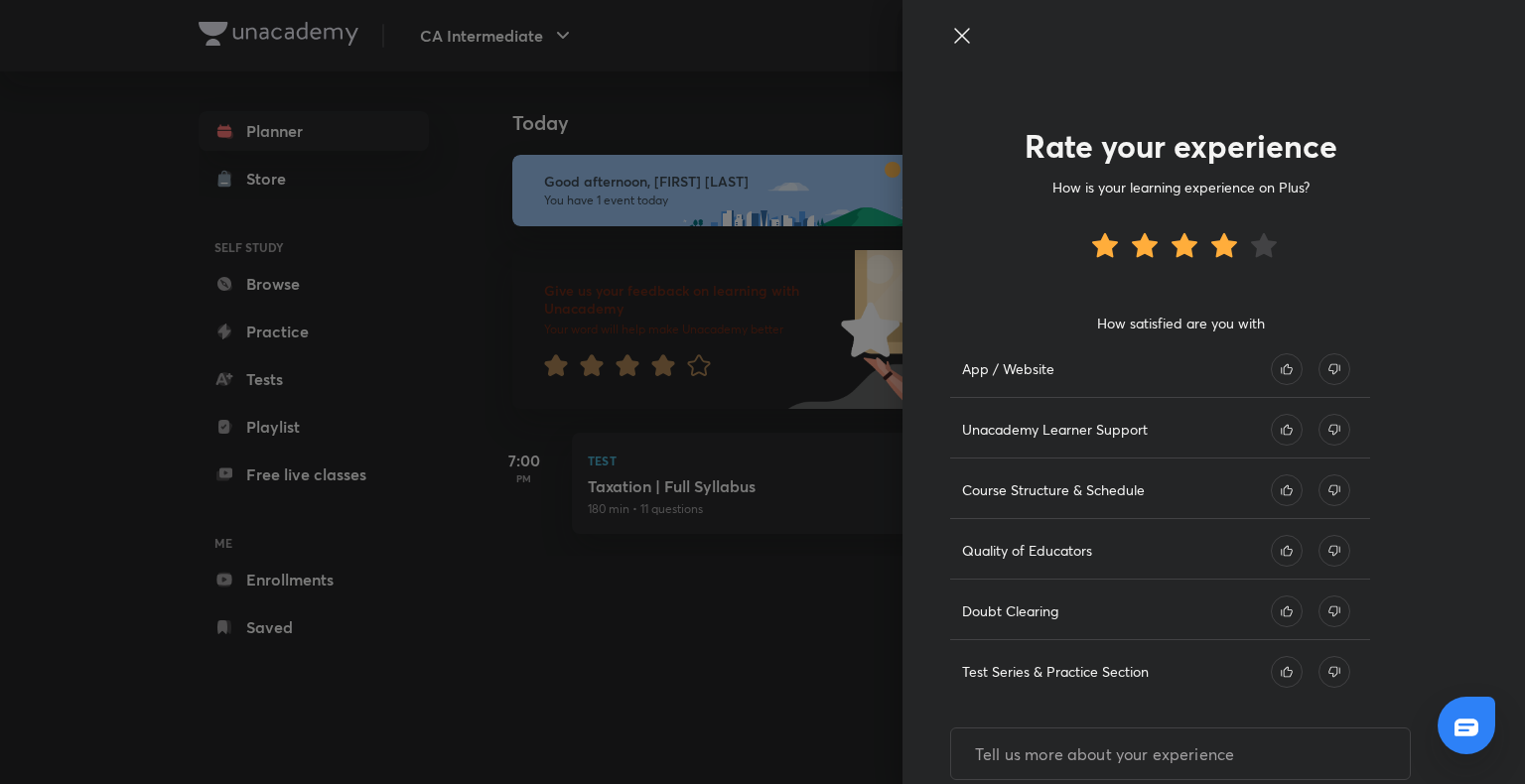 click at bounding box center (762, 392) 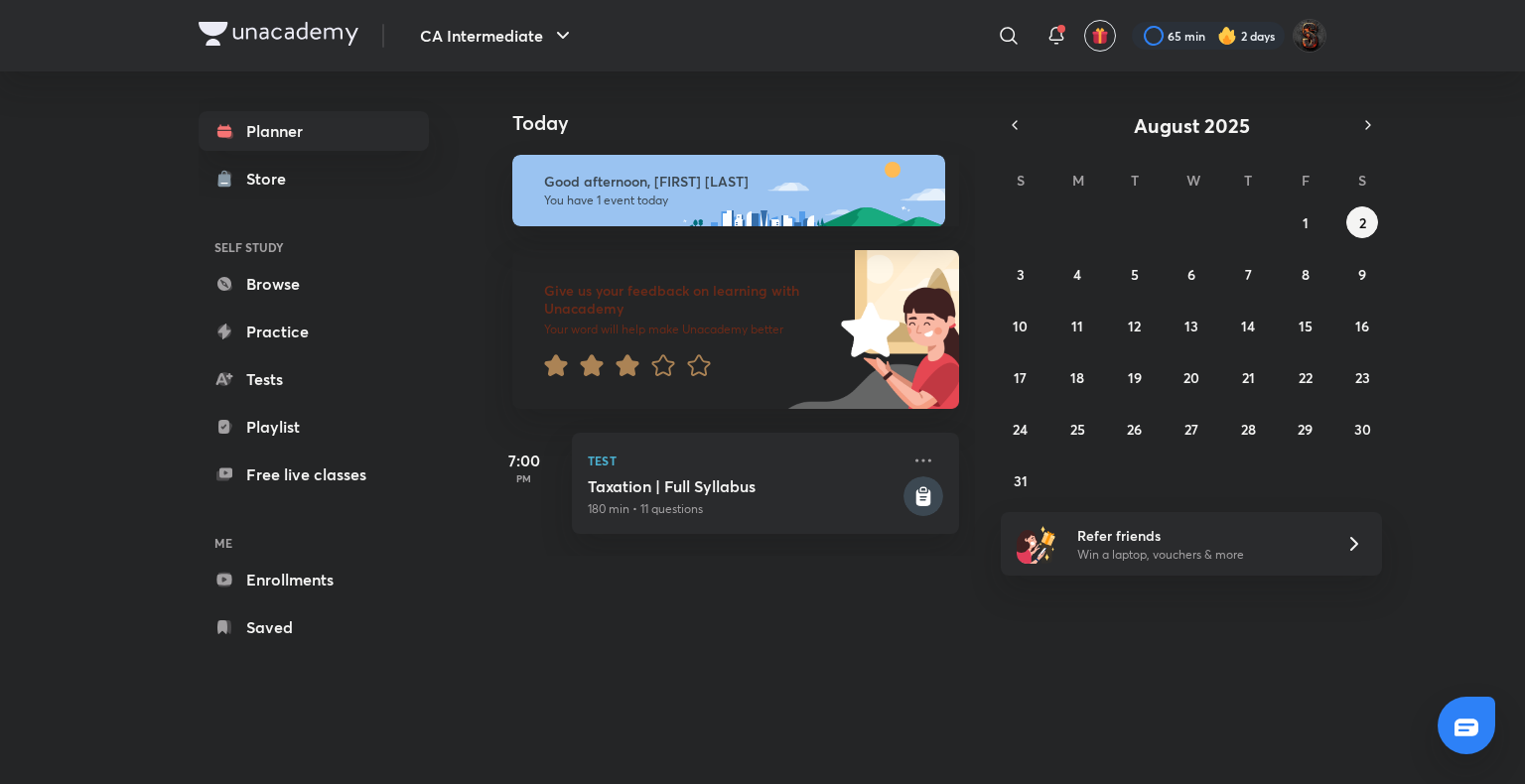 click 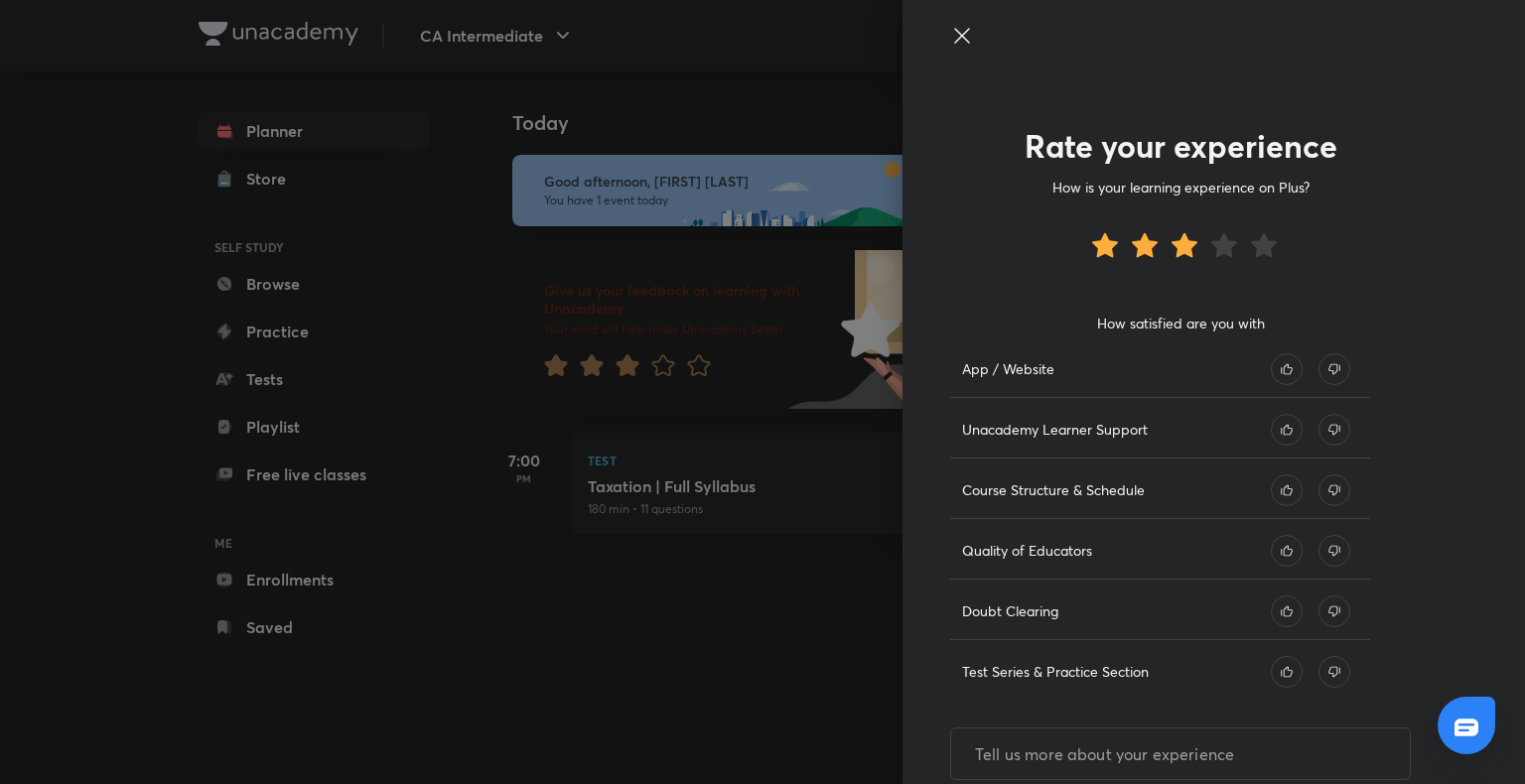 click at bounding box center (762, 392) 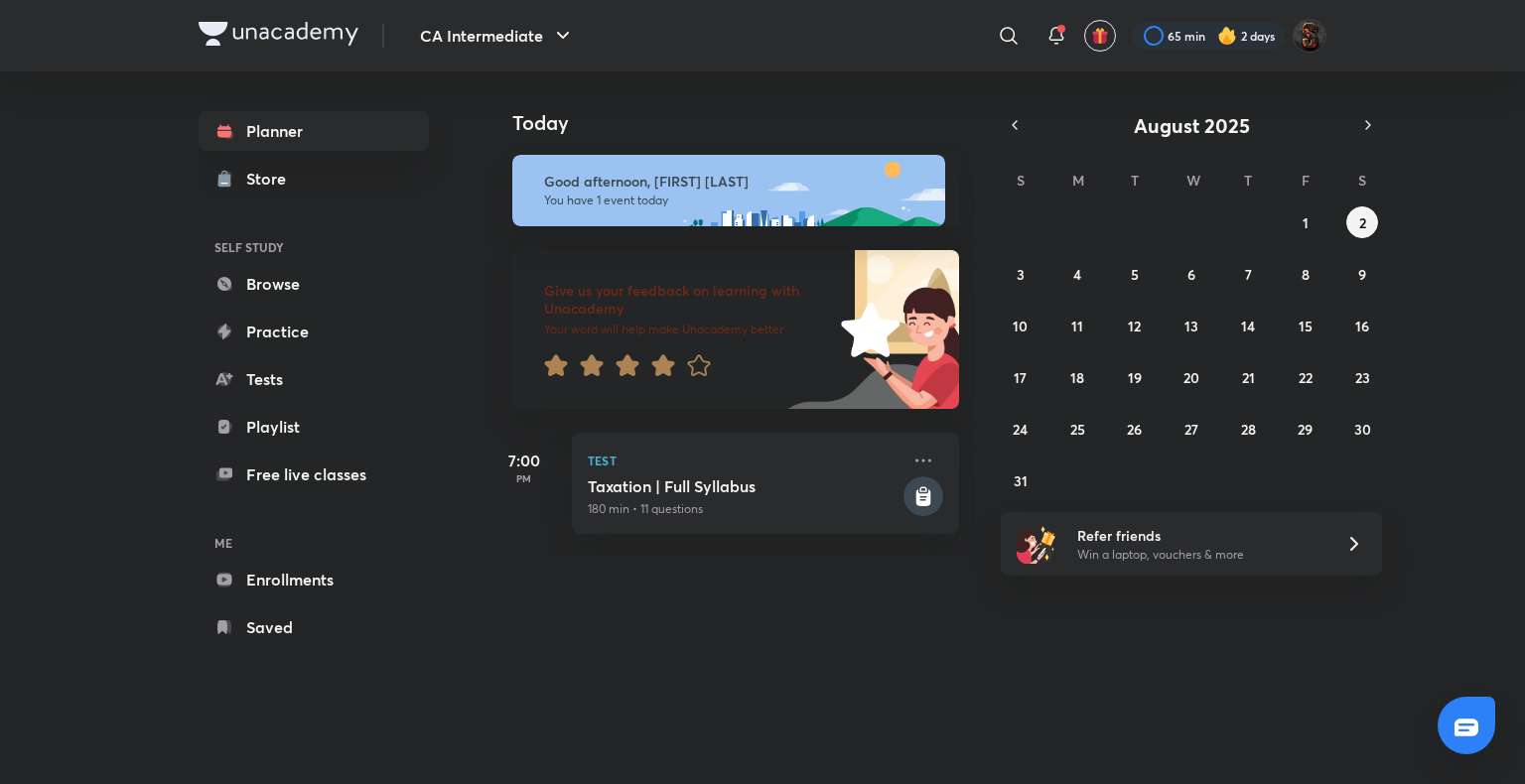 click 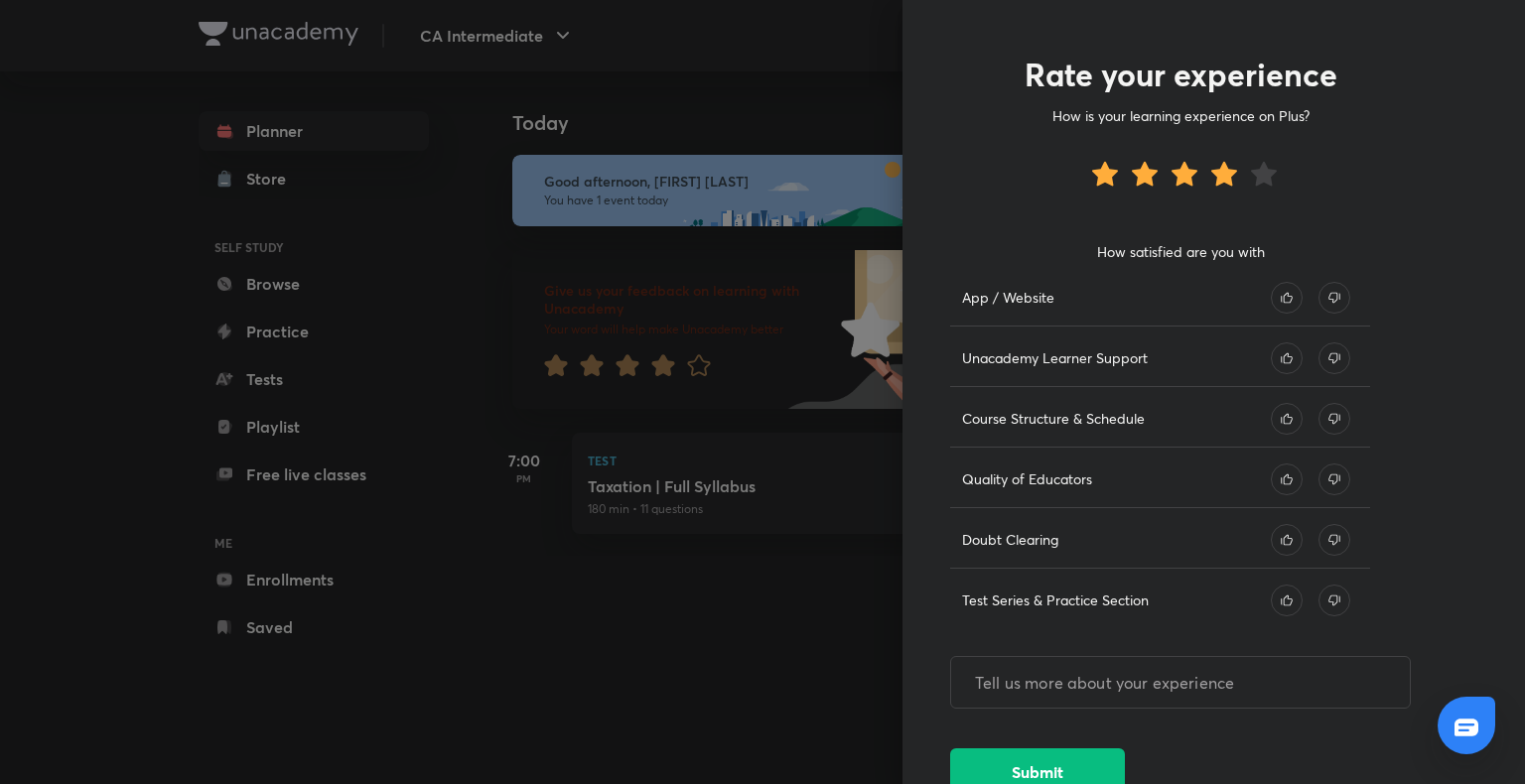 scroll, scrollTop: 80, scrollLeft: 0, axis: vertical 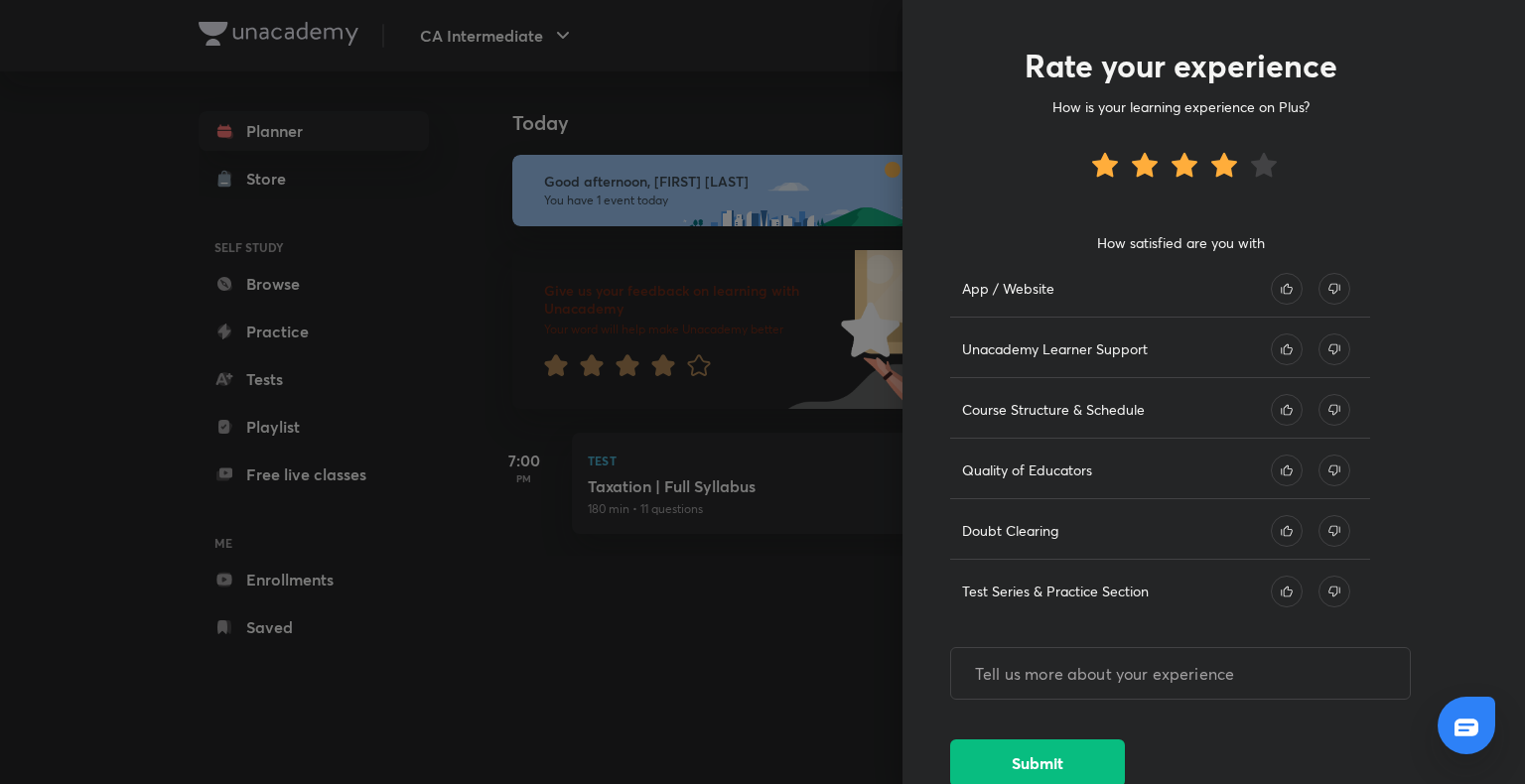 click at bounding box center (762, 392) 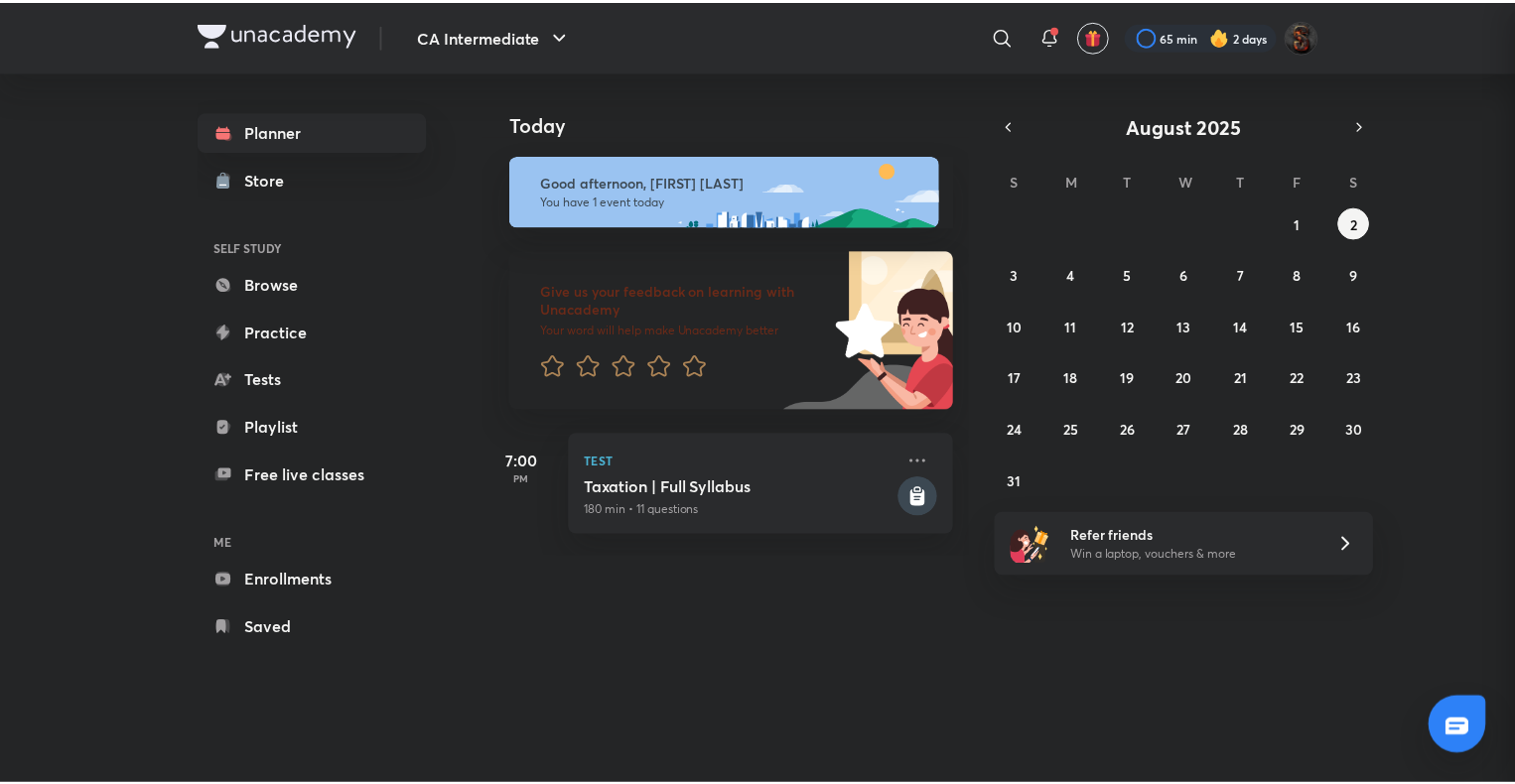 scroll, scrollTop: 0, scrollLeft: 0, axis: both 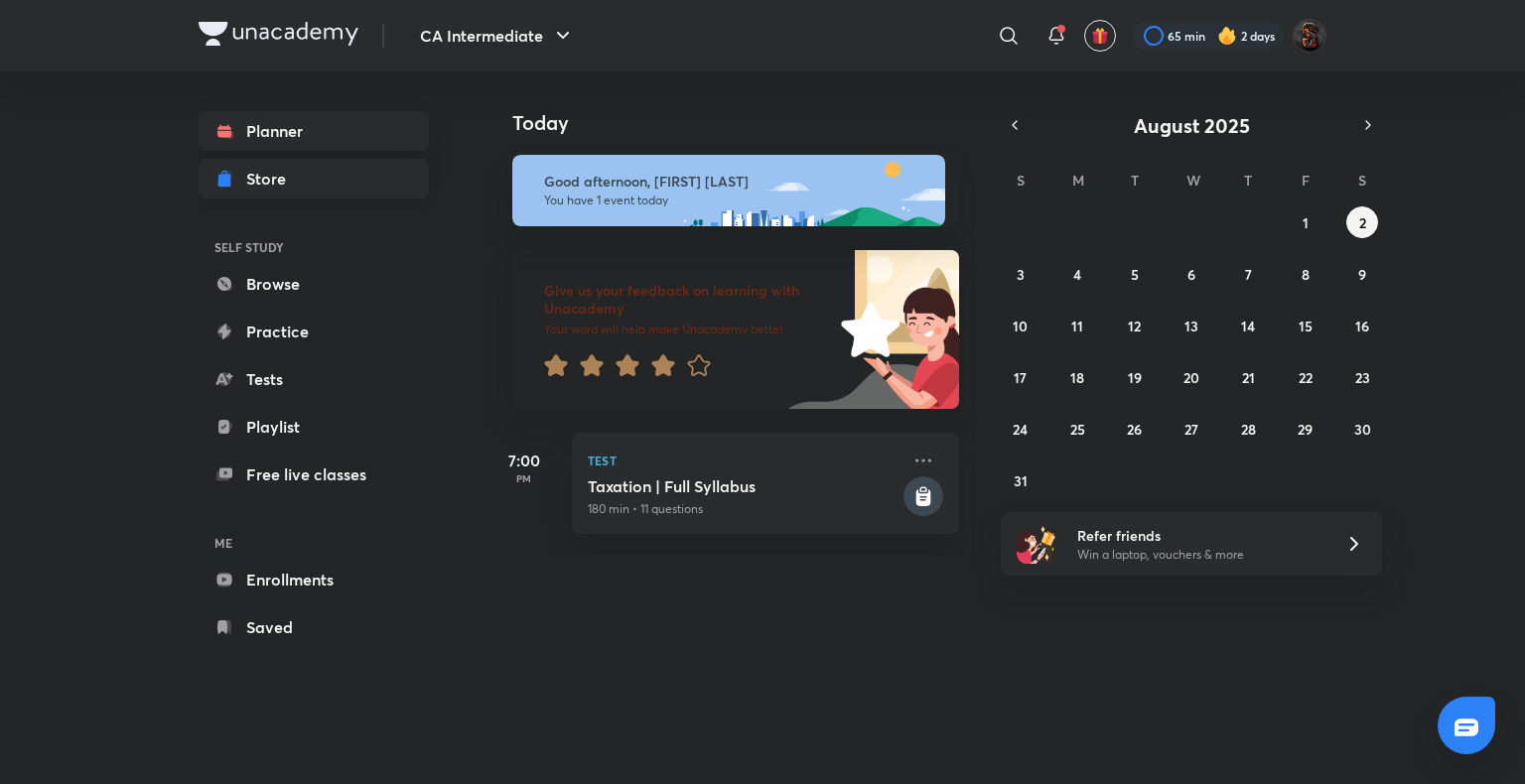 click on "Store" at bounding box center [272, 179] 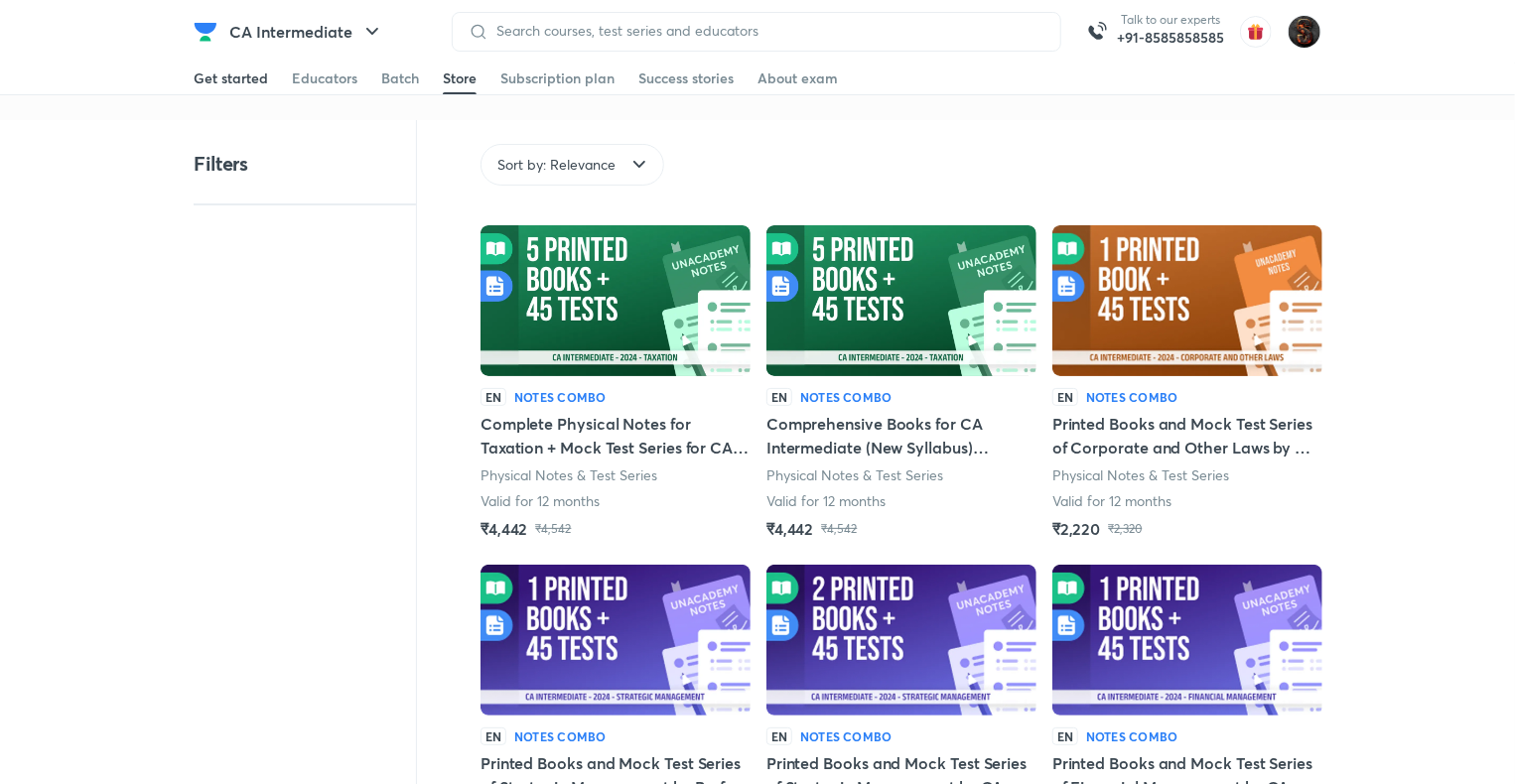 click on "Get started" at bounding box center (230, 78) 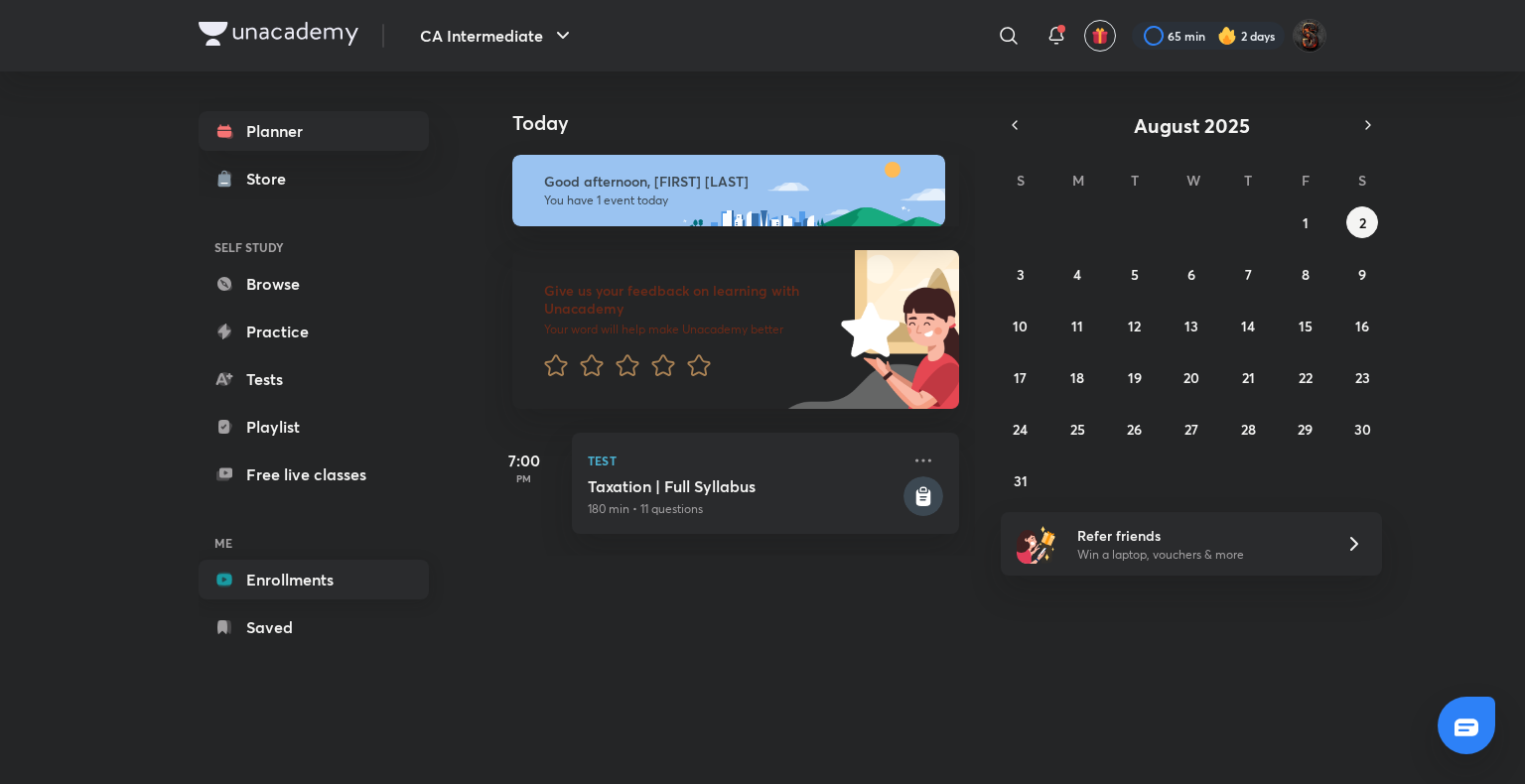 click on "Enrollments" at bounding box center [314, 580] 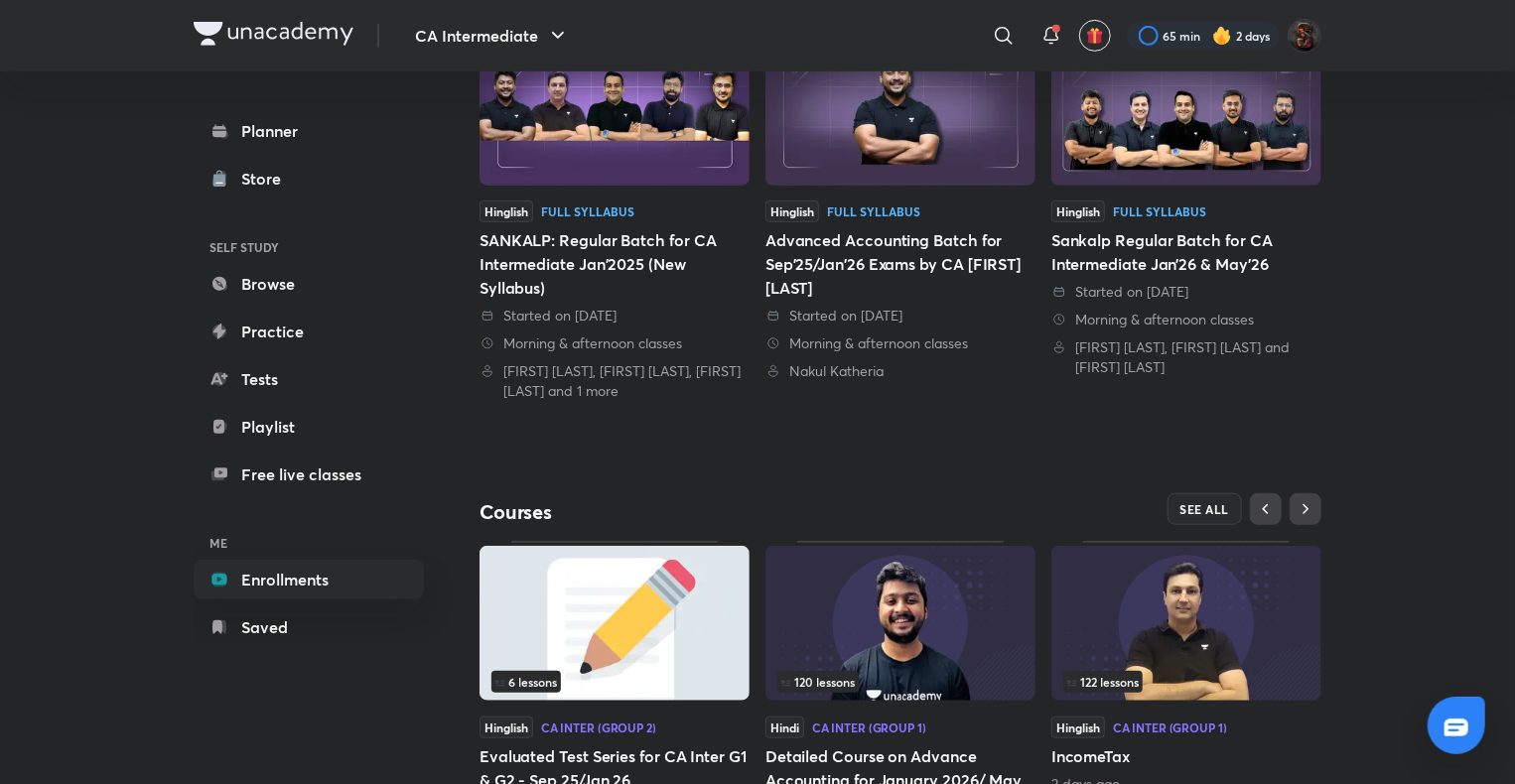 scroll, scrollTop: 627, scrollLeft: 0, axis: vertical 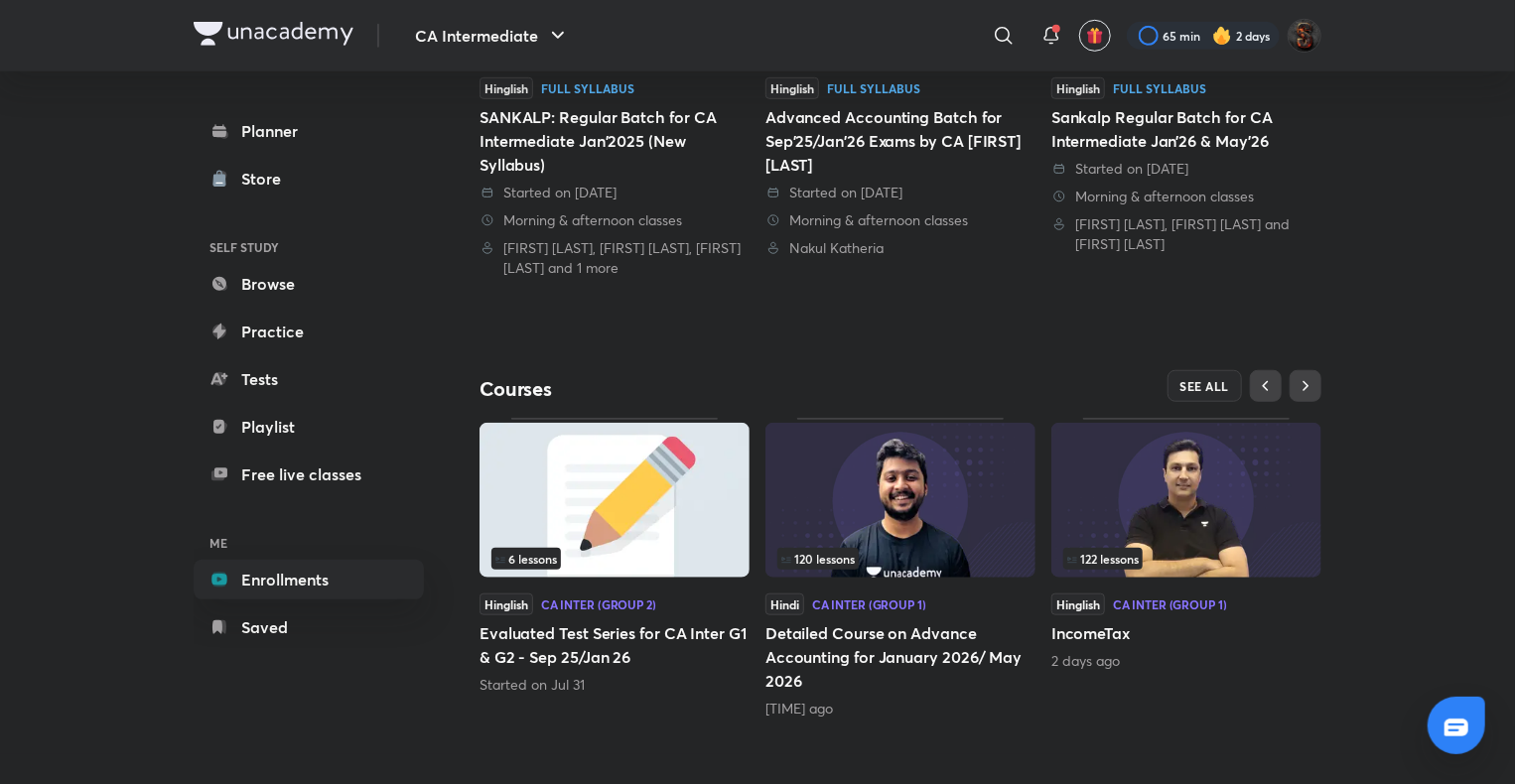 click at bounding box center [615, 500] 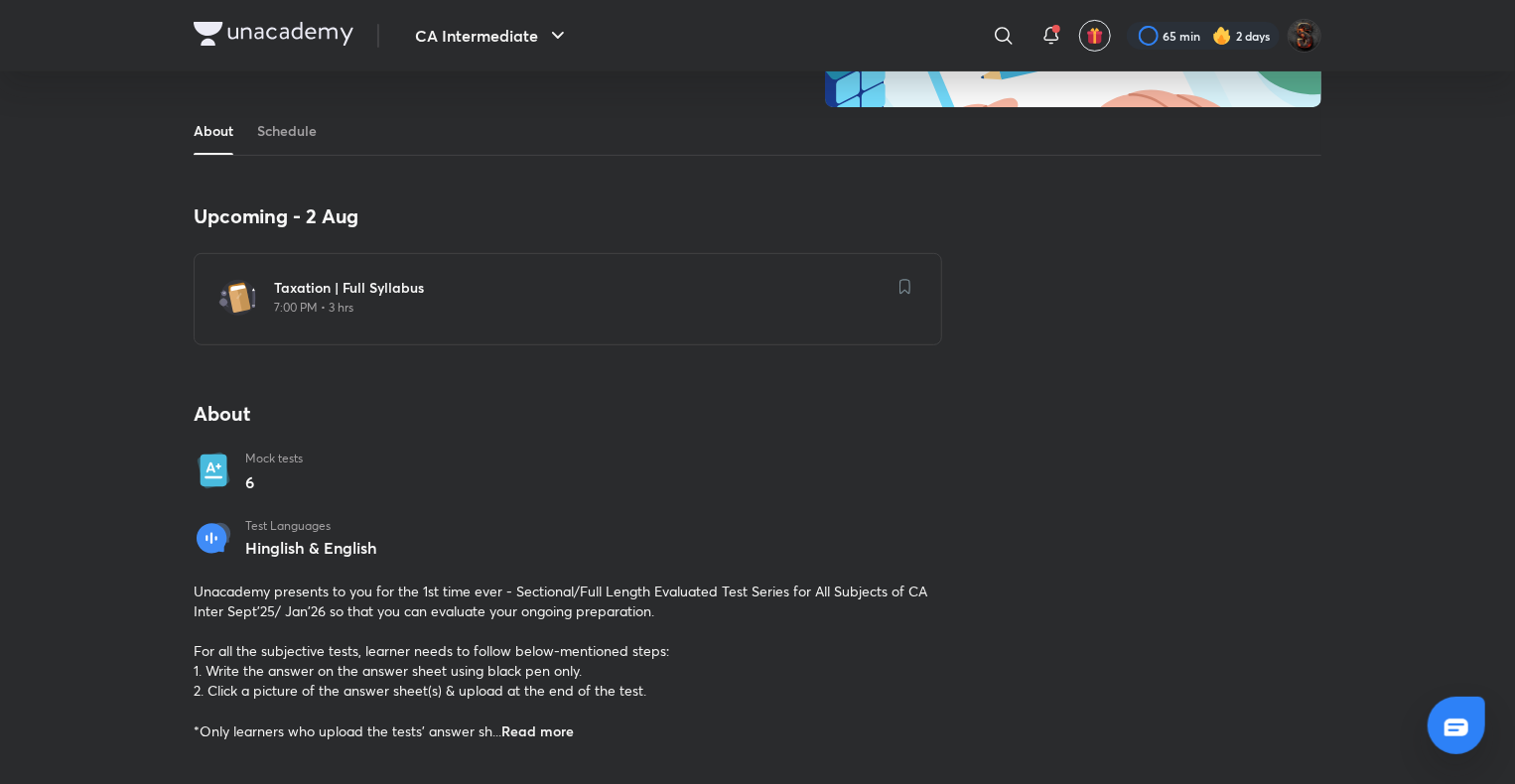 scroll, scrollTop: 0, scrollLeft: 0, axis: both 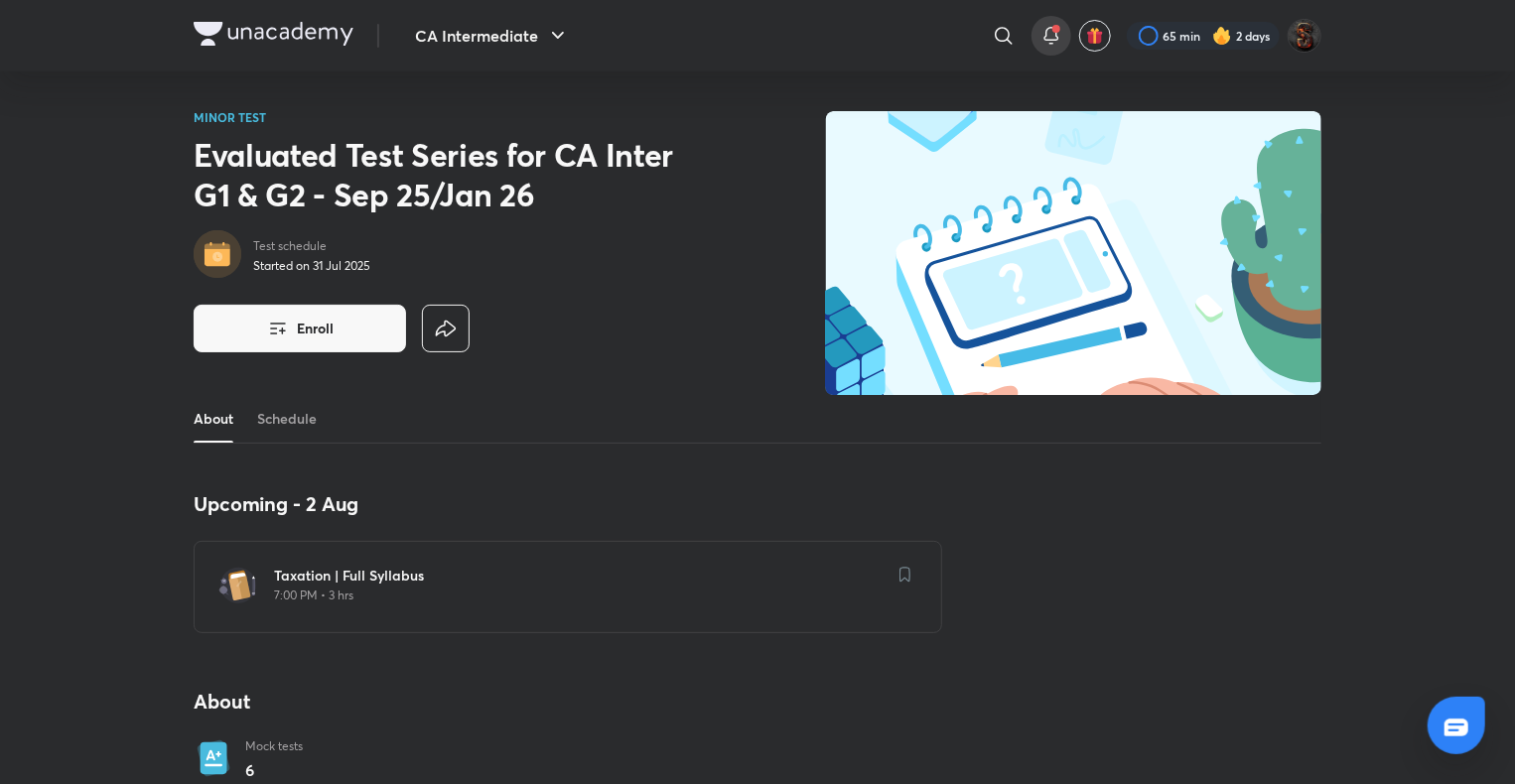 click 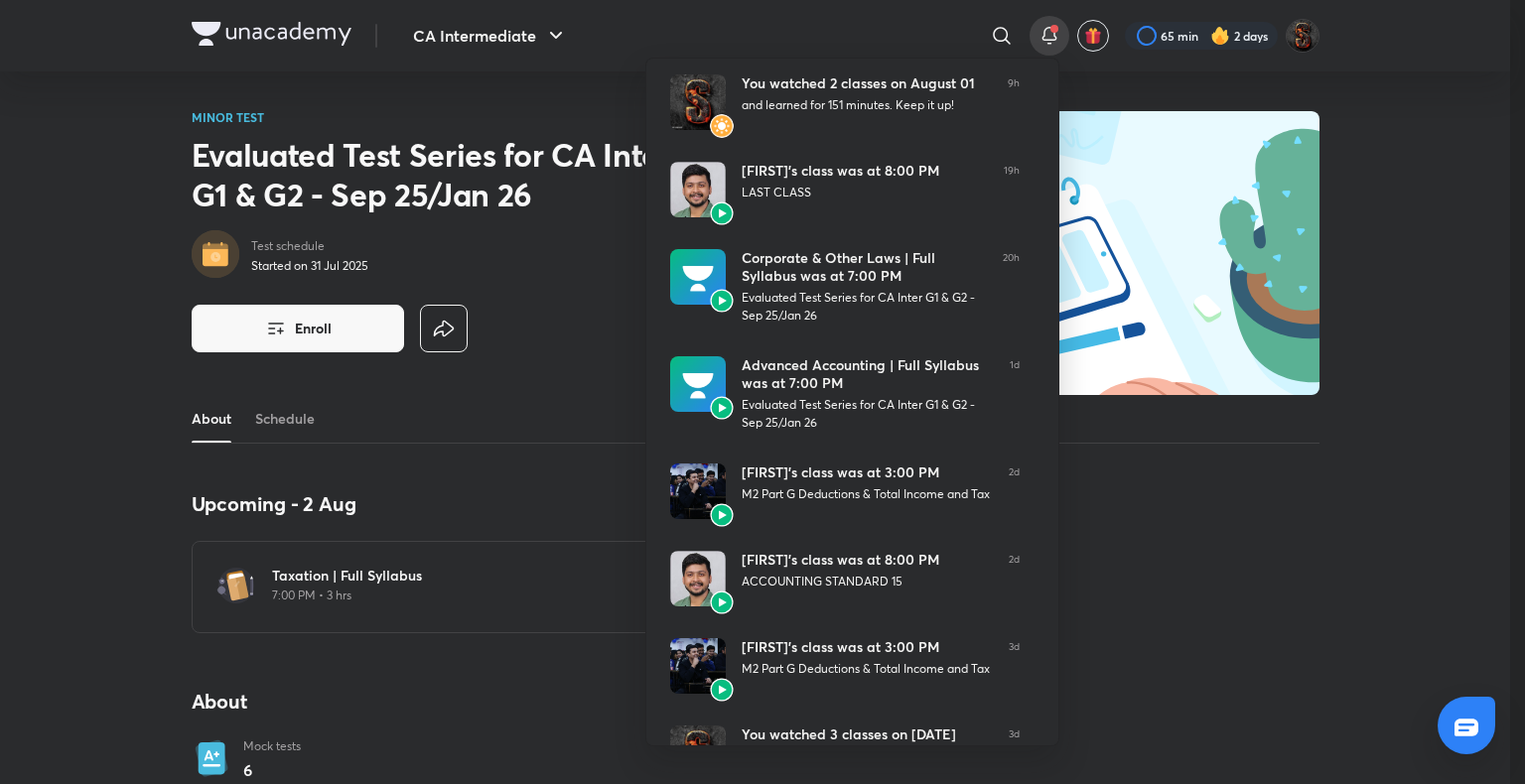 click at bounding box center [762, 392] 